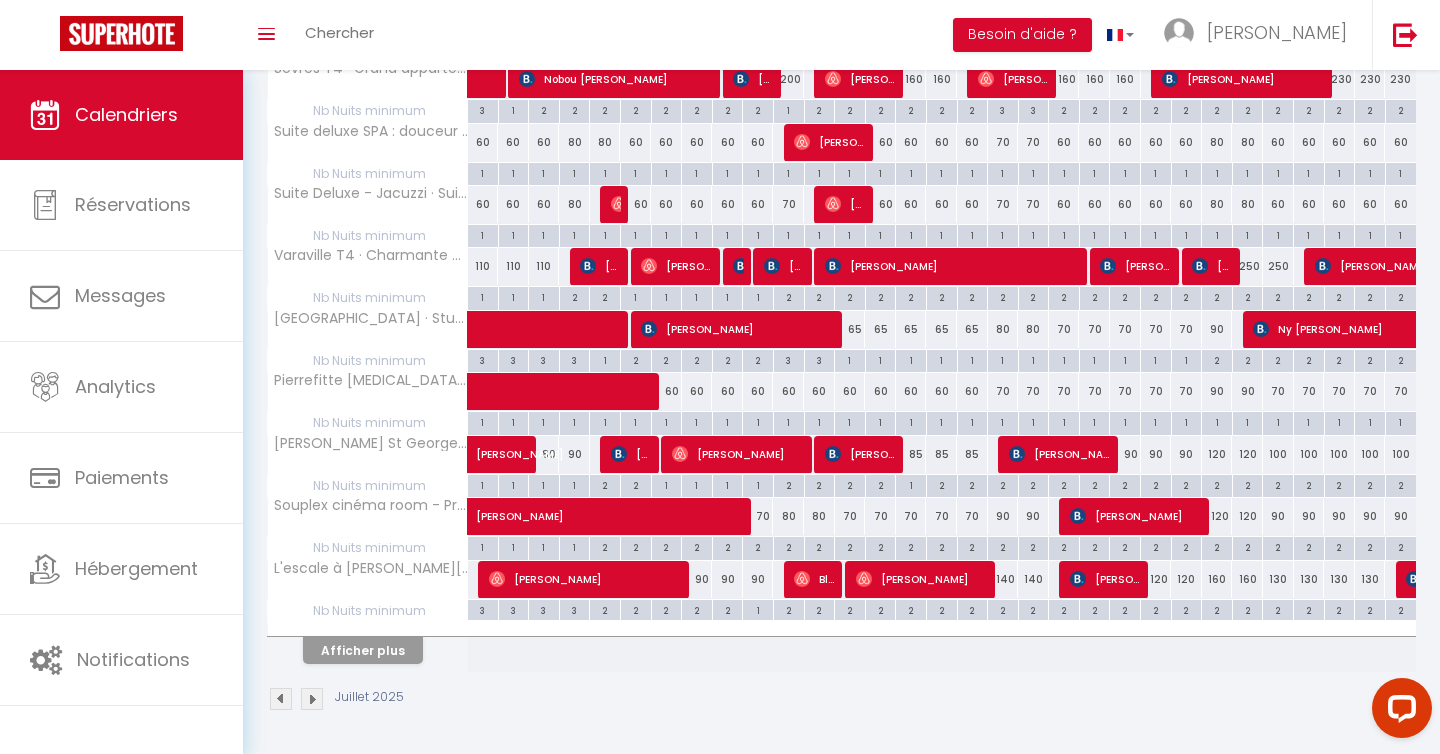 scroll, scrollTop: 418, scrollLeft: 0, axis: vertical 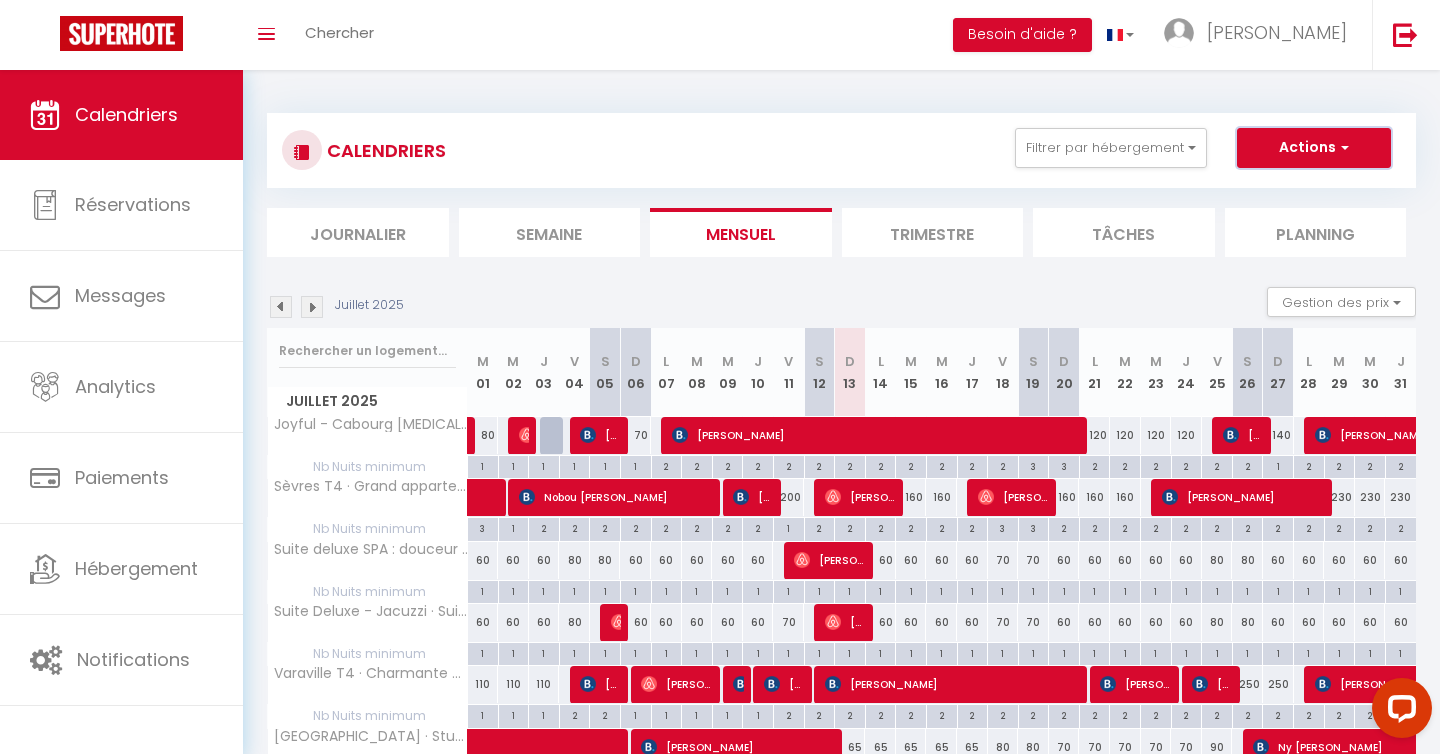 click on "Actions" at bounding box center (1314, 148) 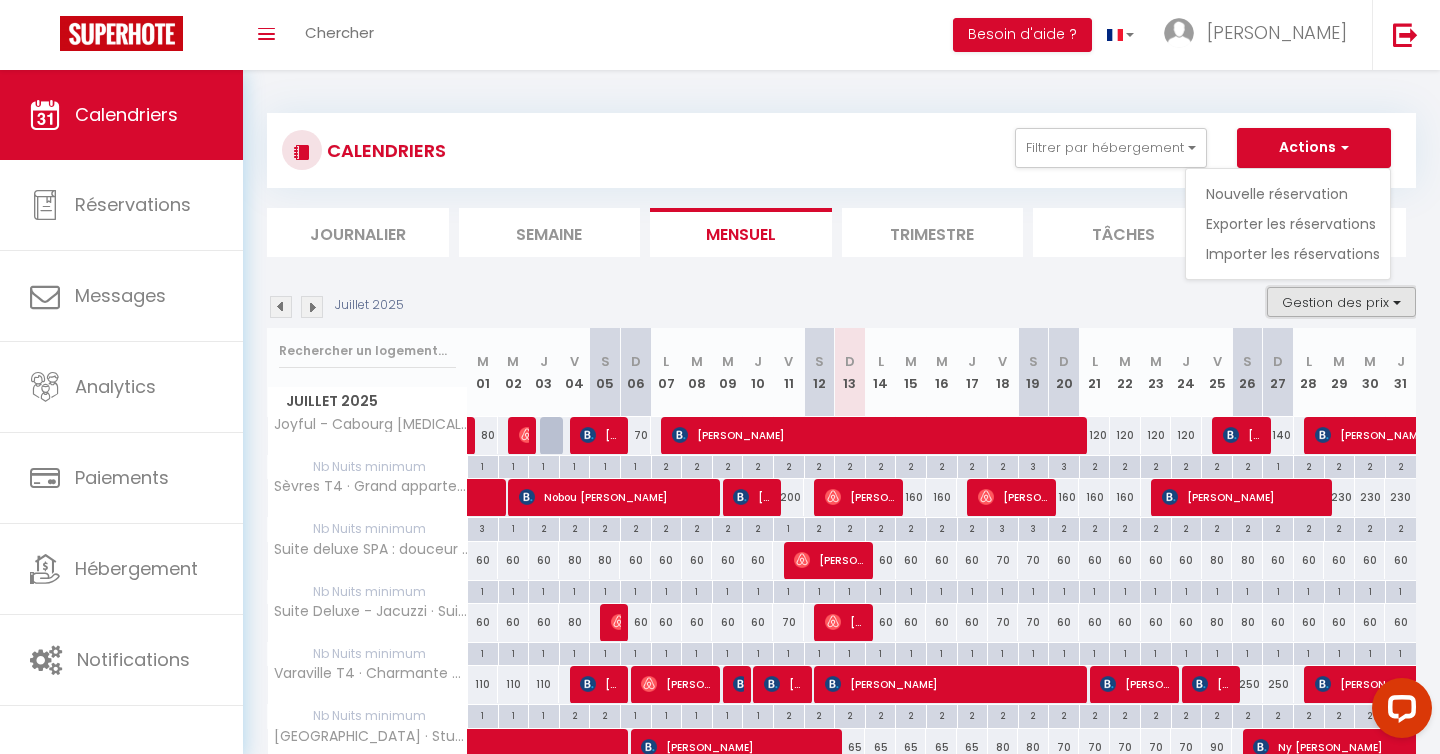 click on "Gestion des prix" at bounding box center (1341, 302) 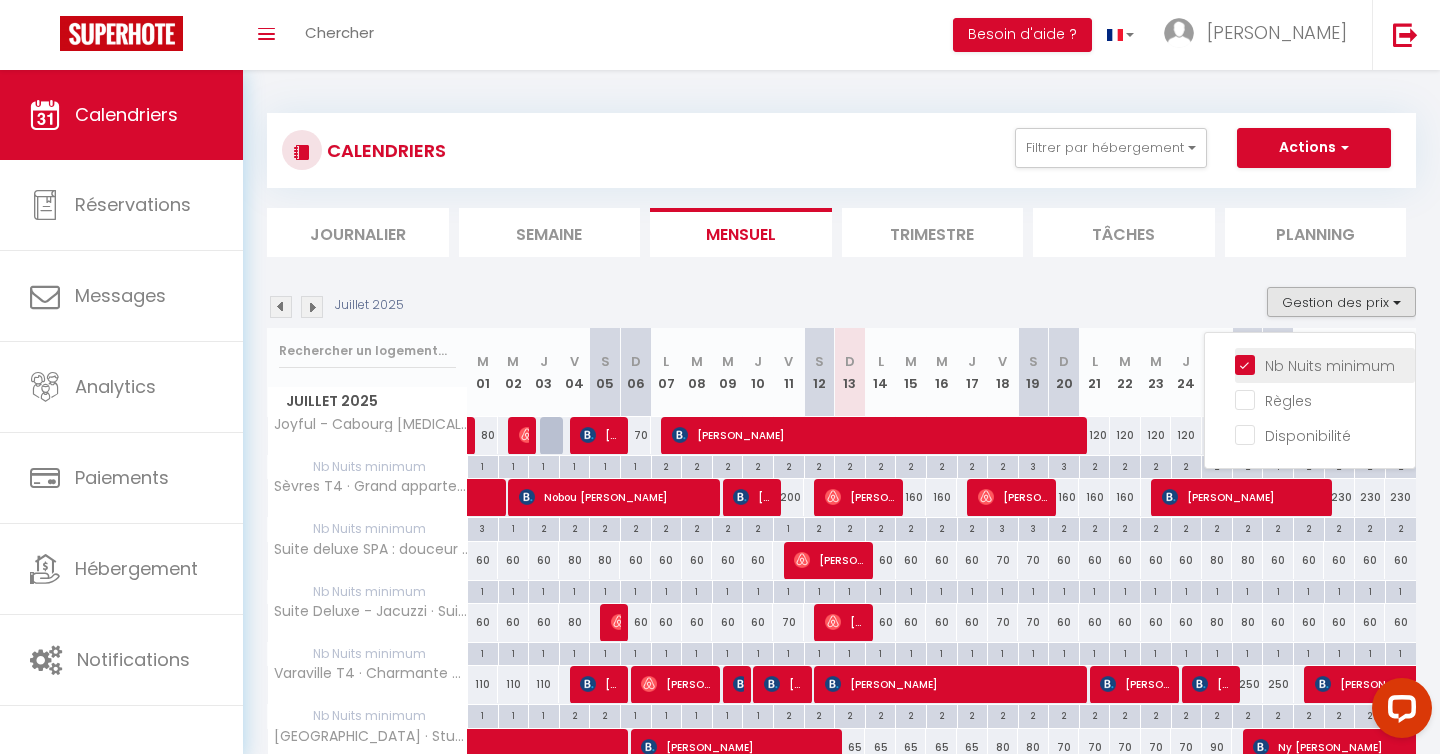 click on "Nb Nuits minimum" at bounding box center [1325, 364] 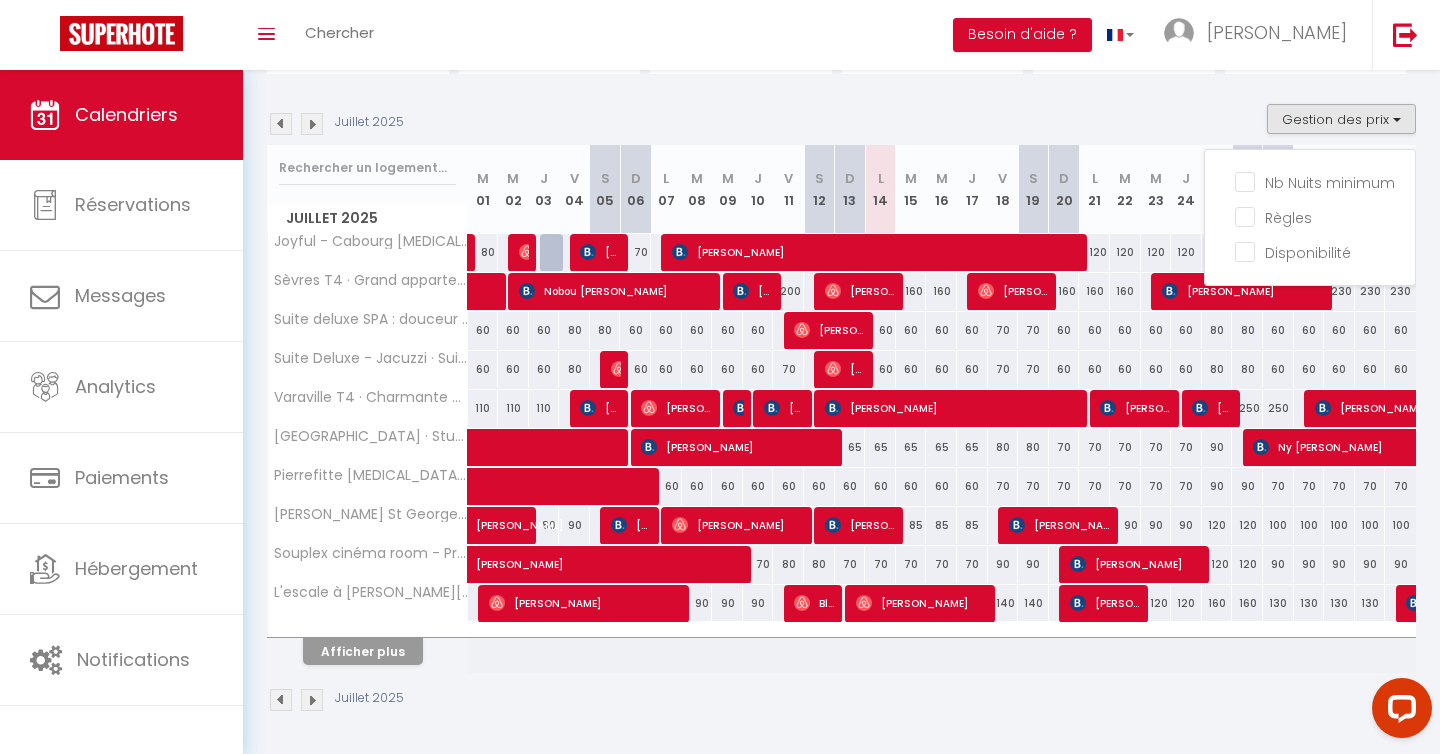 scroll, scrollTop: 184, scrollLeft: 0, axis: vertical 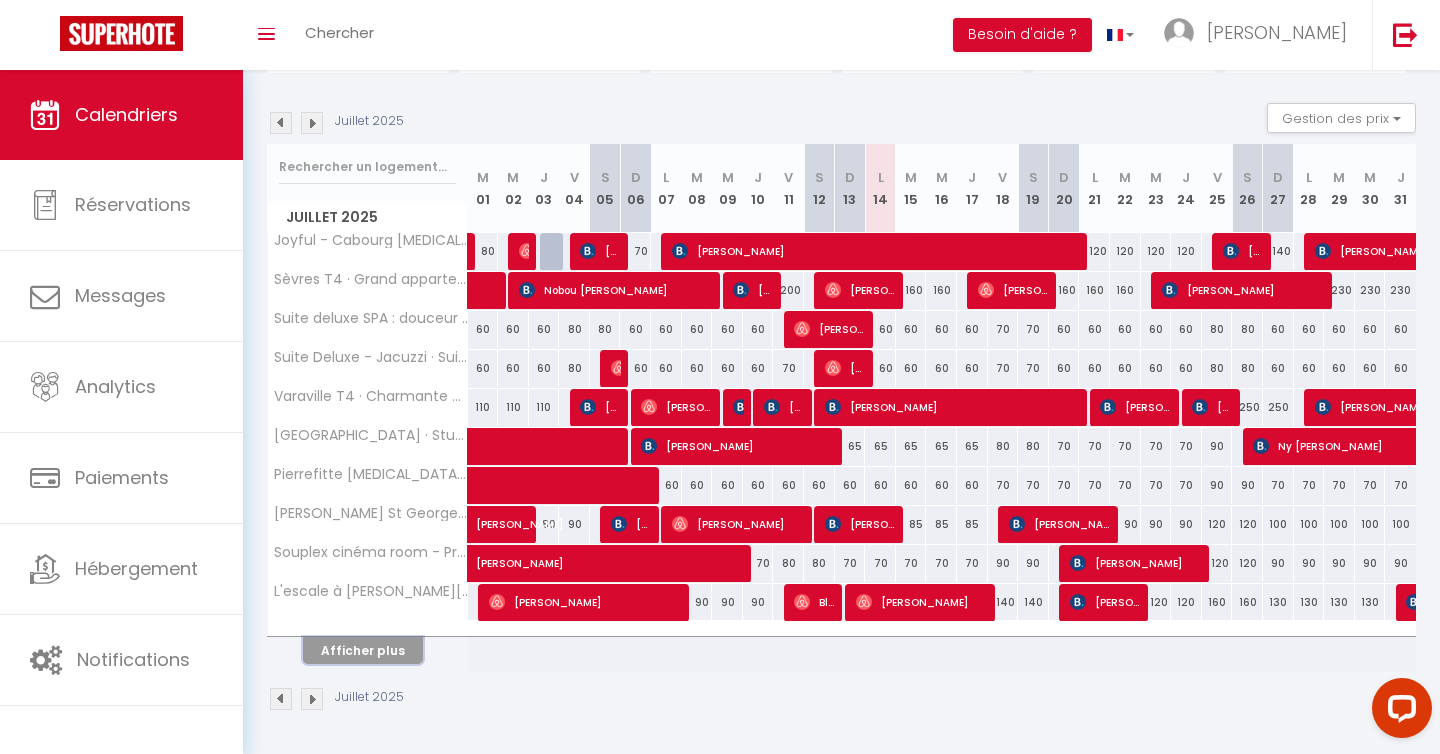 click on "Afficher plus" at bounding box center (363, 650) 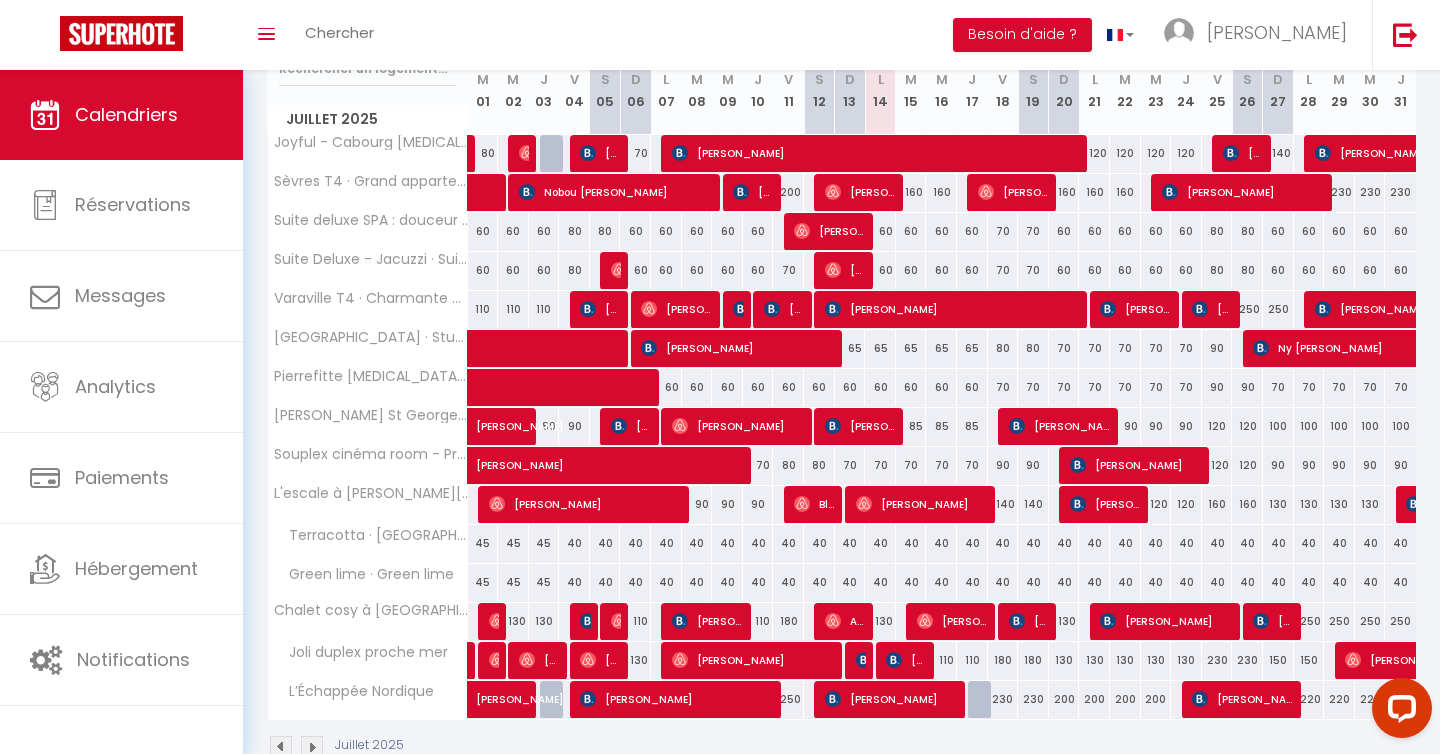 scroll, scrollTop: 326, scrollLeft: 0, axis: vertical 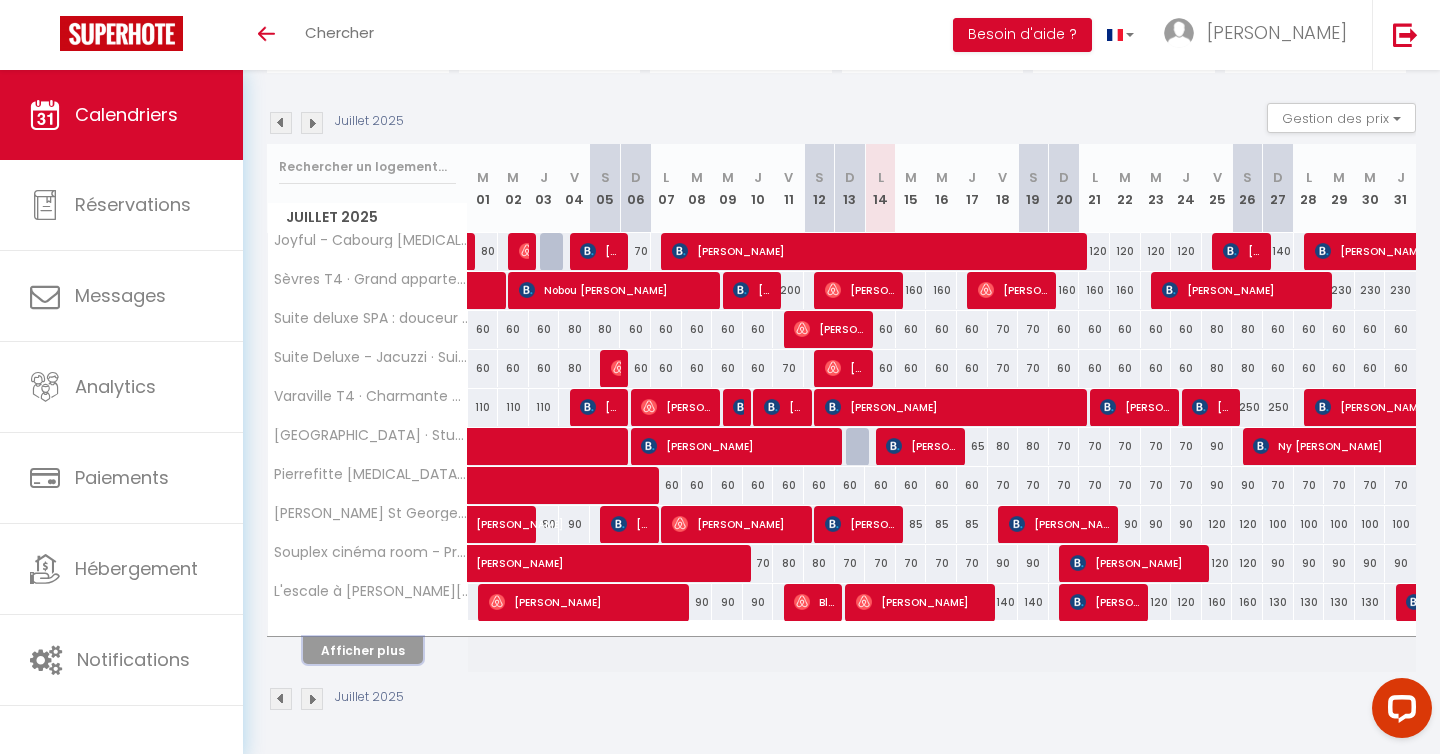 click on "Afficher plus" at bounding box center (363, 650) 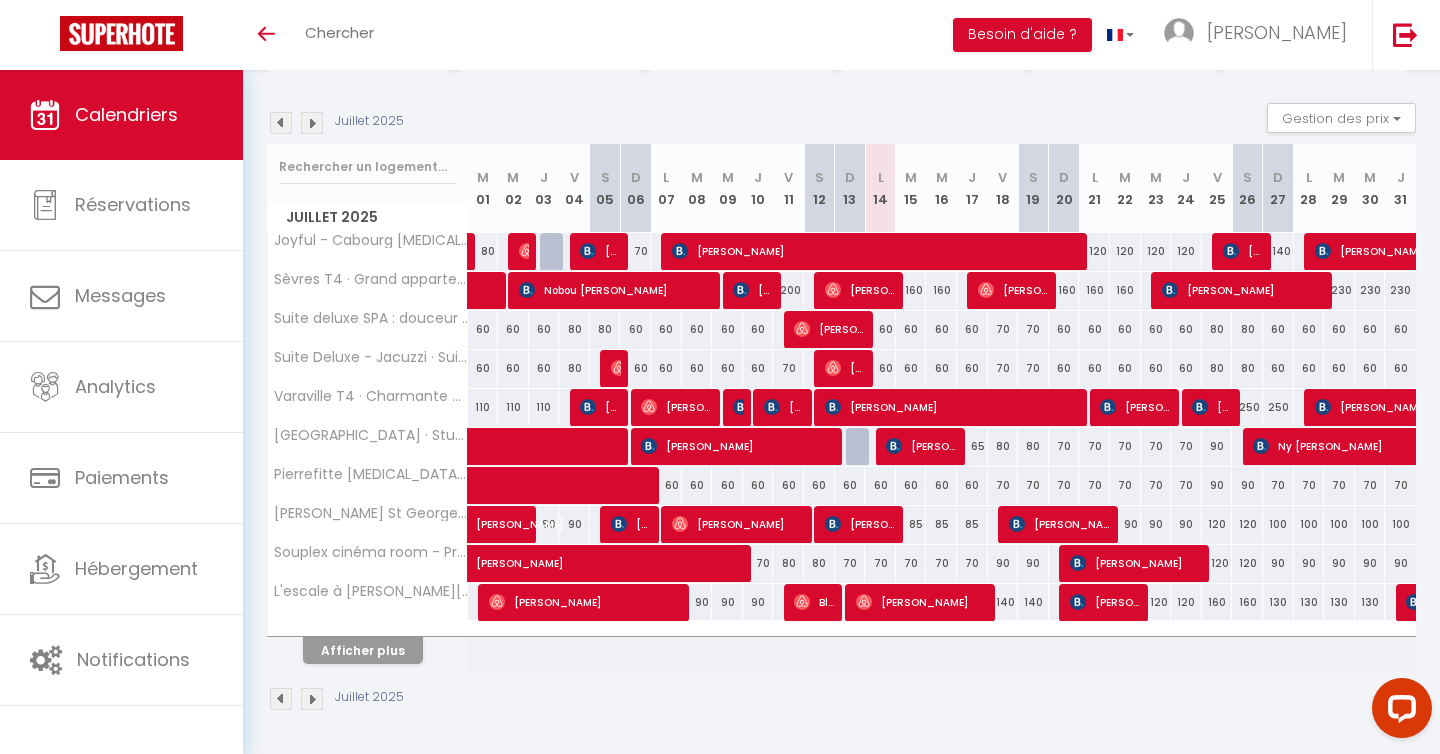 checkbox on "false" 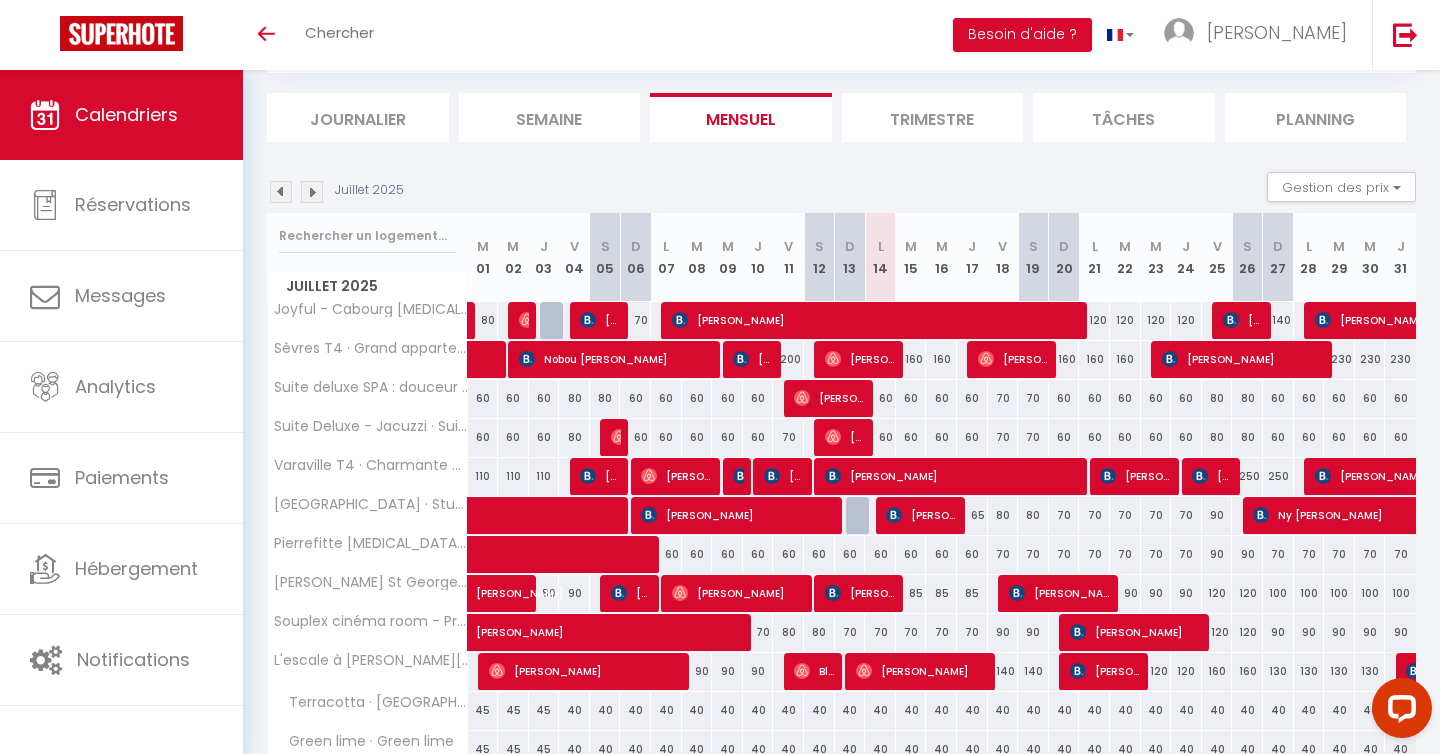 scroll, scrollTop: 0, scrollLeft: 0, axis: both 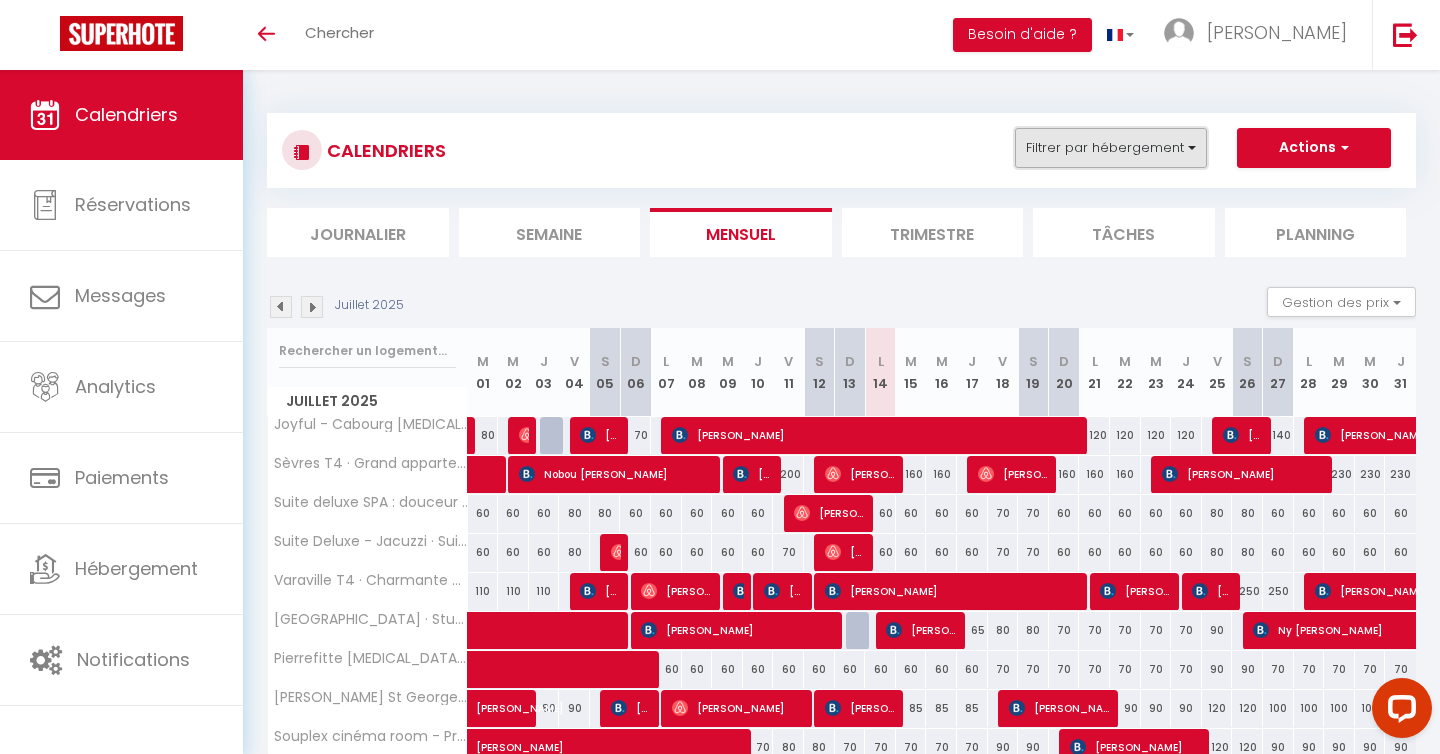 click on "Filtrer par hébergement" at bounding box center [1111, 148] 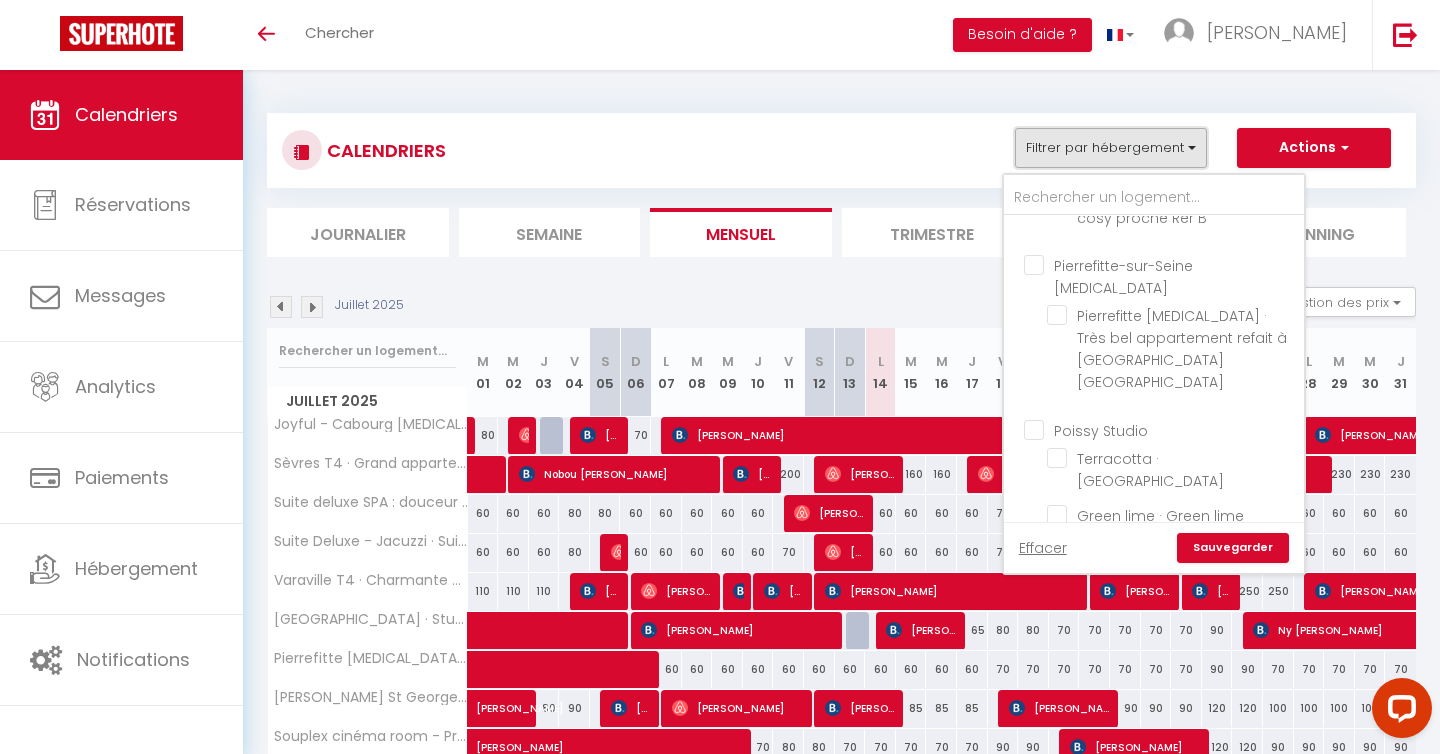 scroll, scrollTop: 905, scrollLeft: 0, axis: vertical 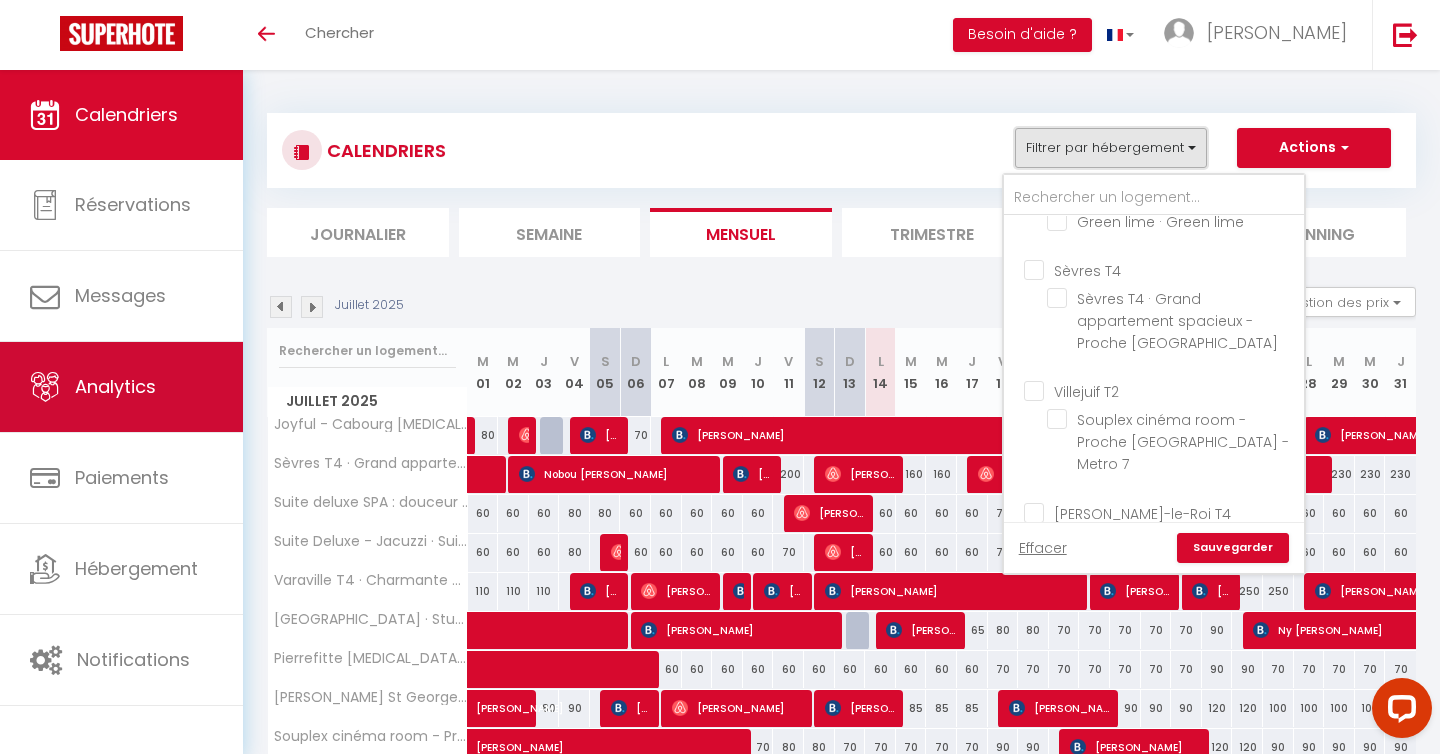 click on "Analytics" at bounding box center [121, 387] 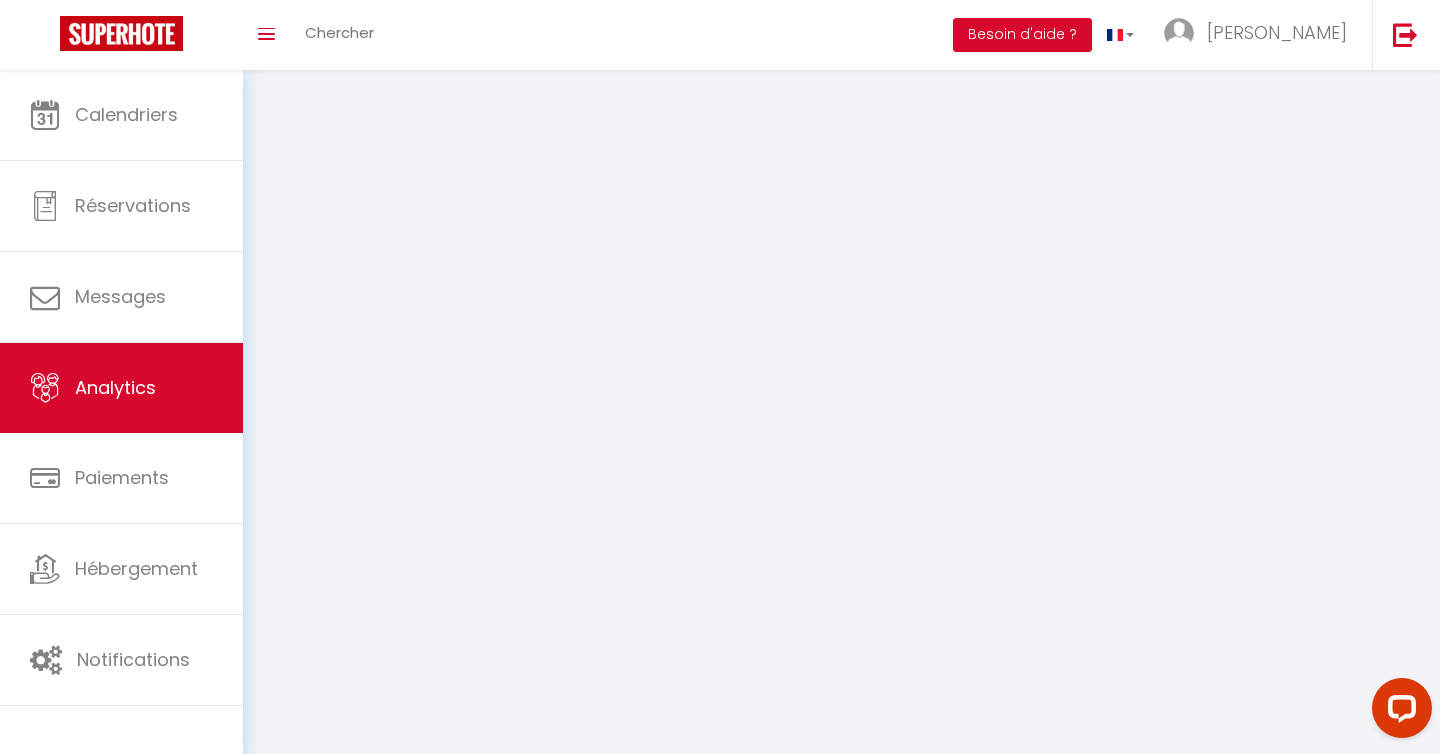 select on "2025" 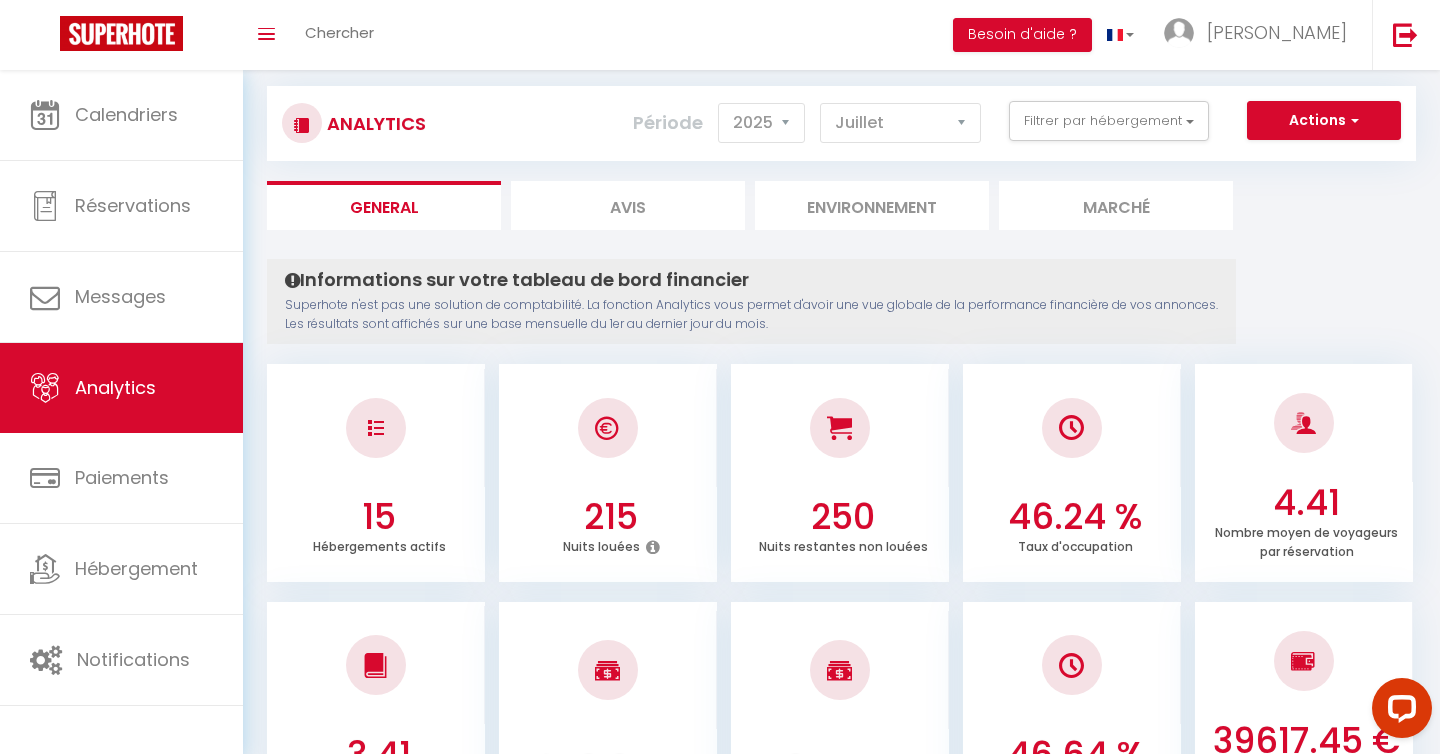 scroll, scrollTop: 0, scrollLeft: 0, axis: both 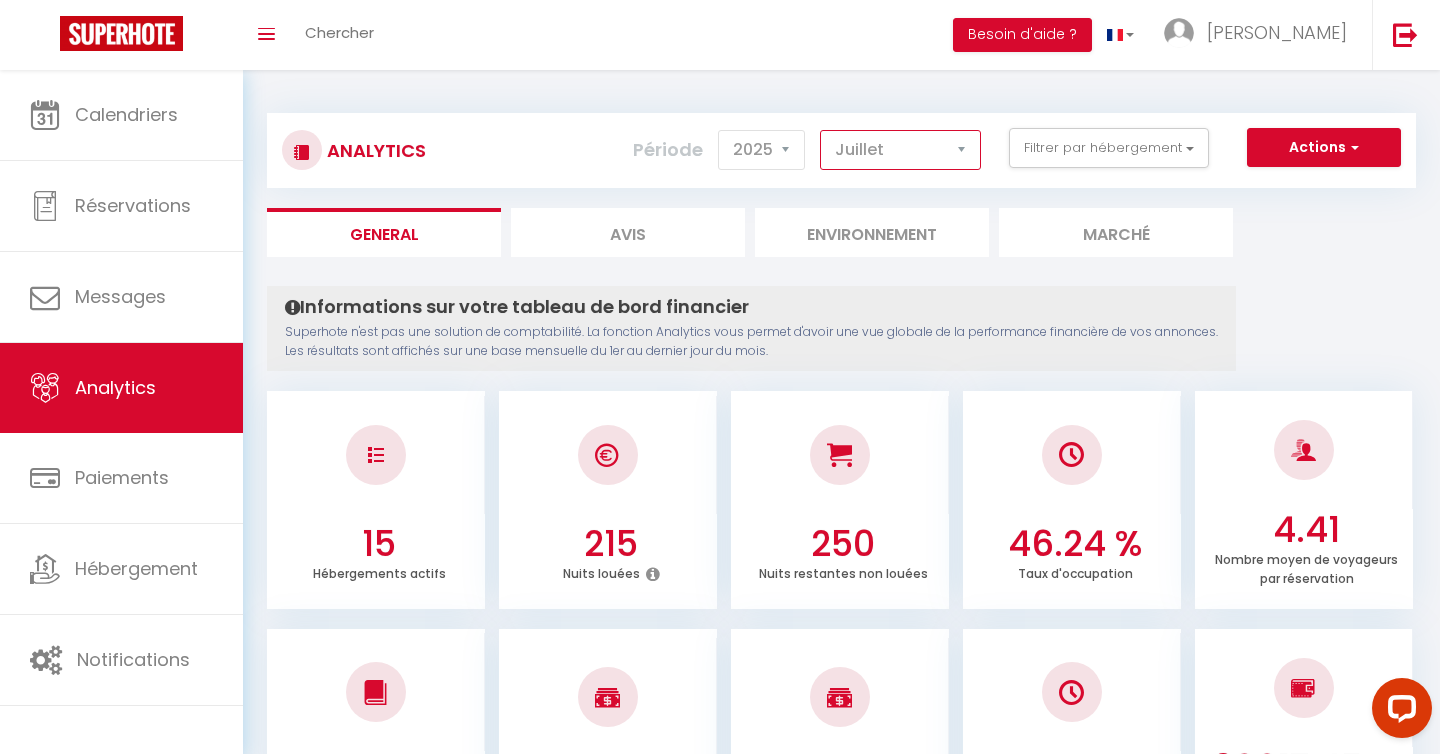 click on "[PERSON_NAME]   Mars   [PERSON_NAME]   Juin   Juillet   Août   Septembre   Octobre   Novembre   Décembre" at bounding box center (900, 150) 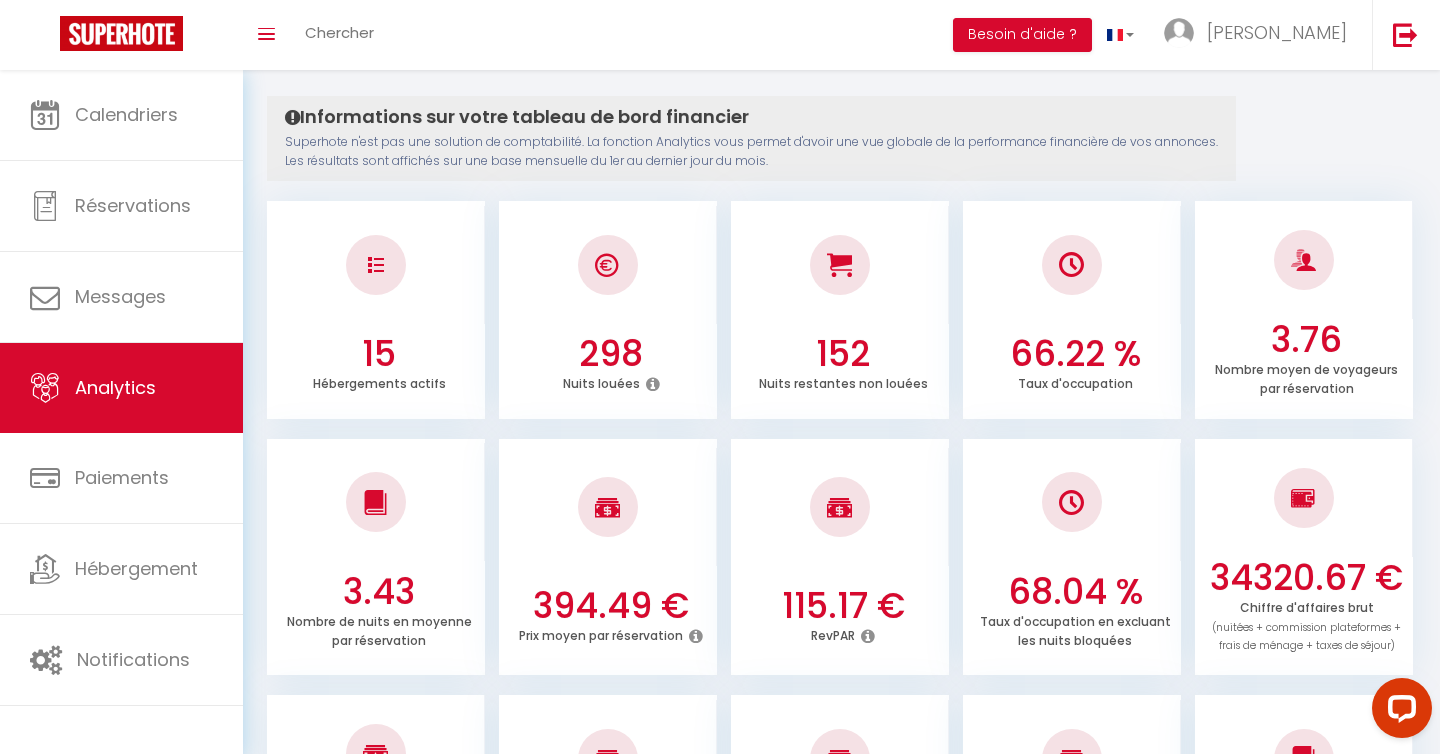 scroll, scrollTop: 0, scrollLeft: 0, axis: both 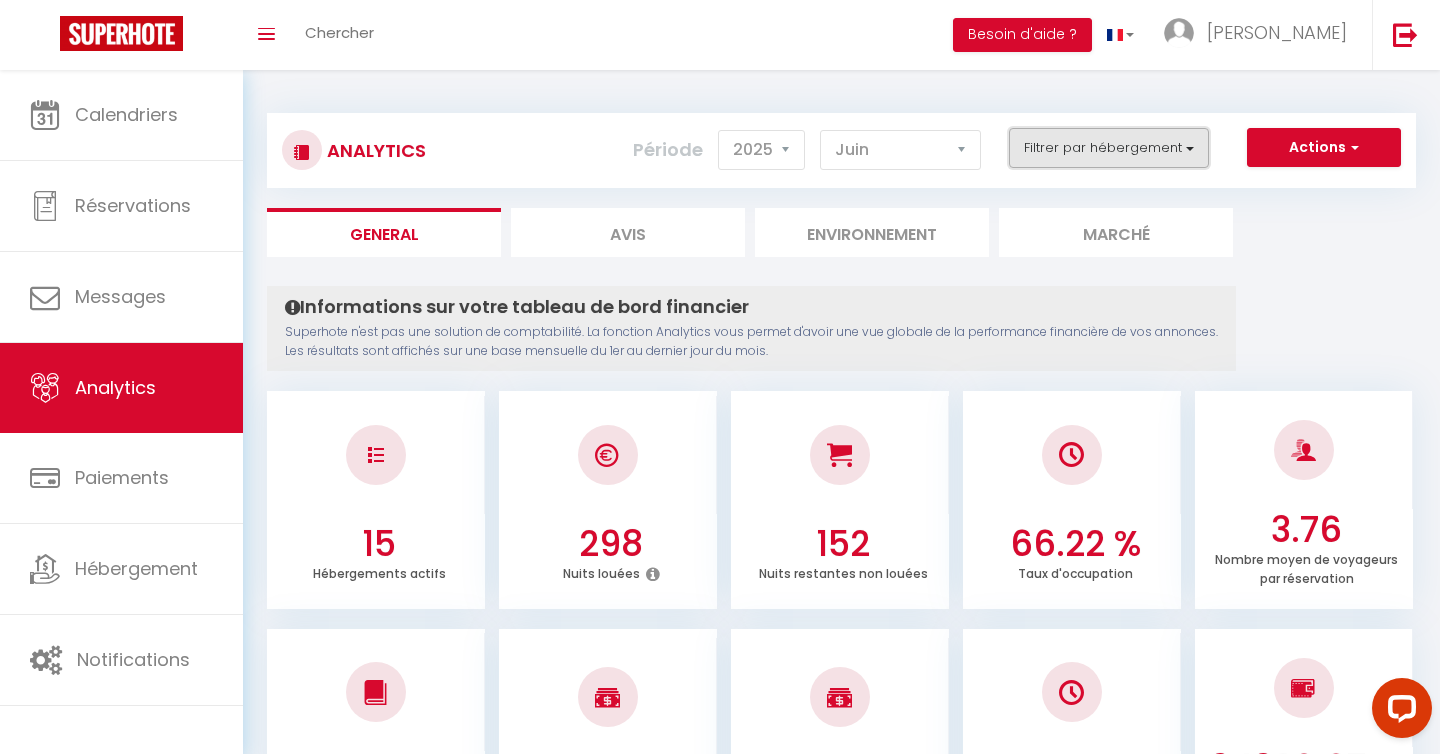 click on "Filtrer par hébergement" at bounding box center (1109, 148) 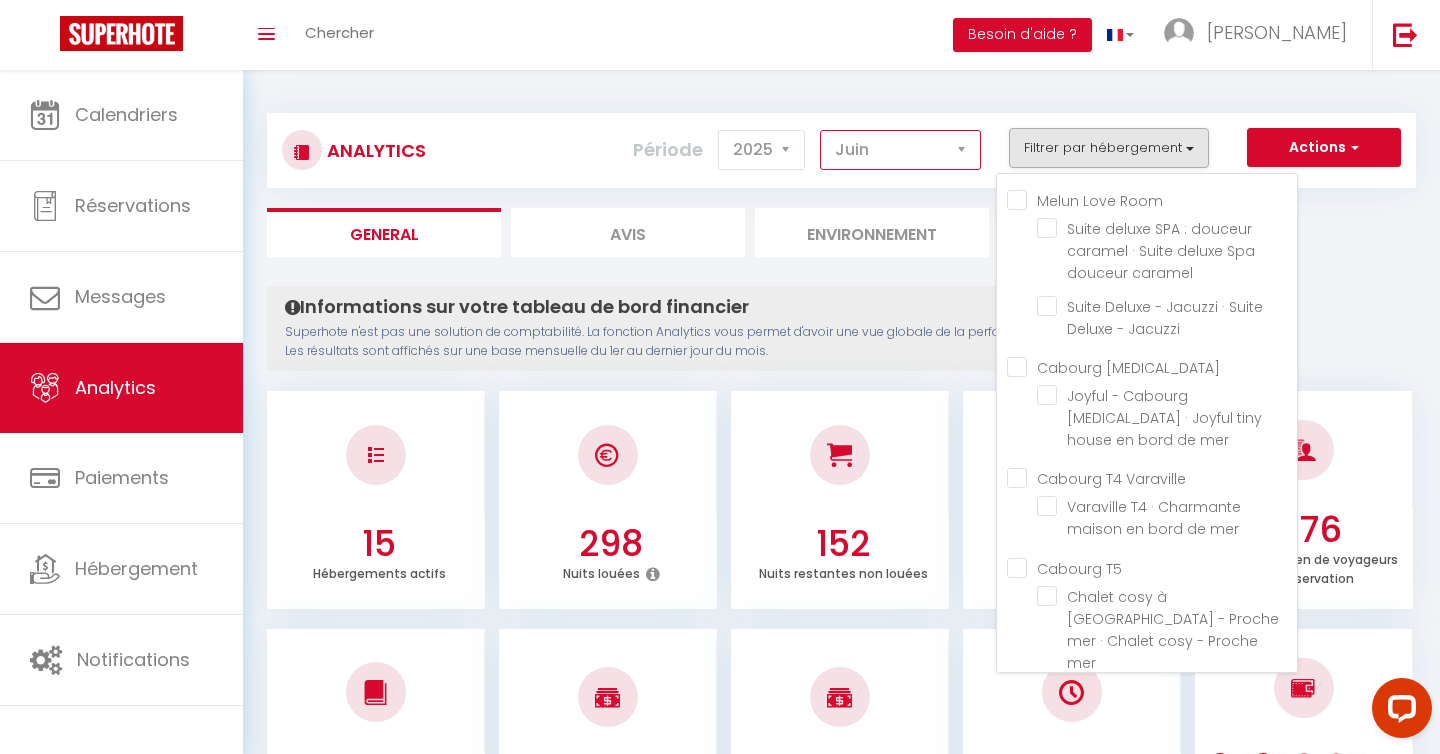click on "[PERSON_NAME]   Mars   [PERSON_NAME]   Juin   Juillet   Août   Septembre   Octobre   Novembre   Décembre" at bounding box center (900, 150) 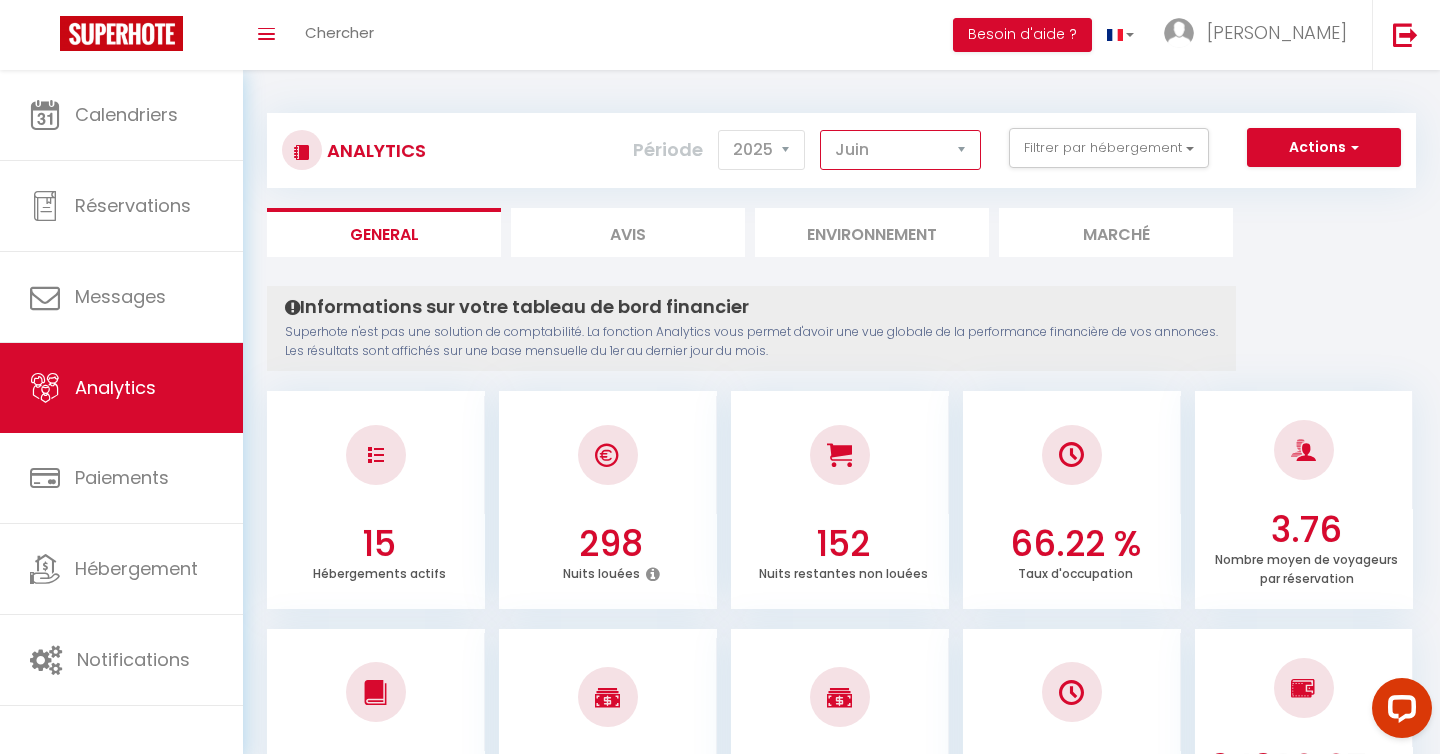 select on "7" 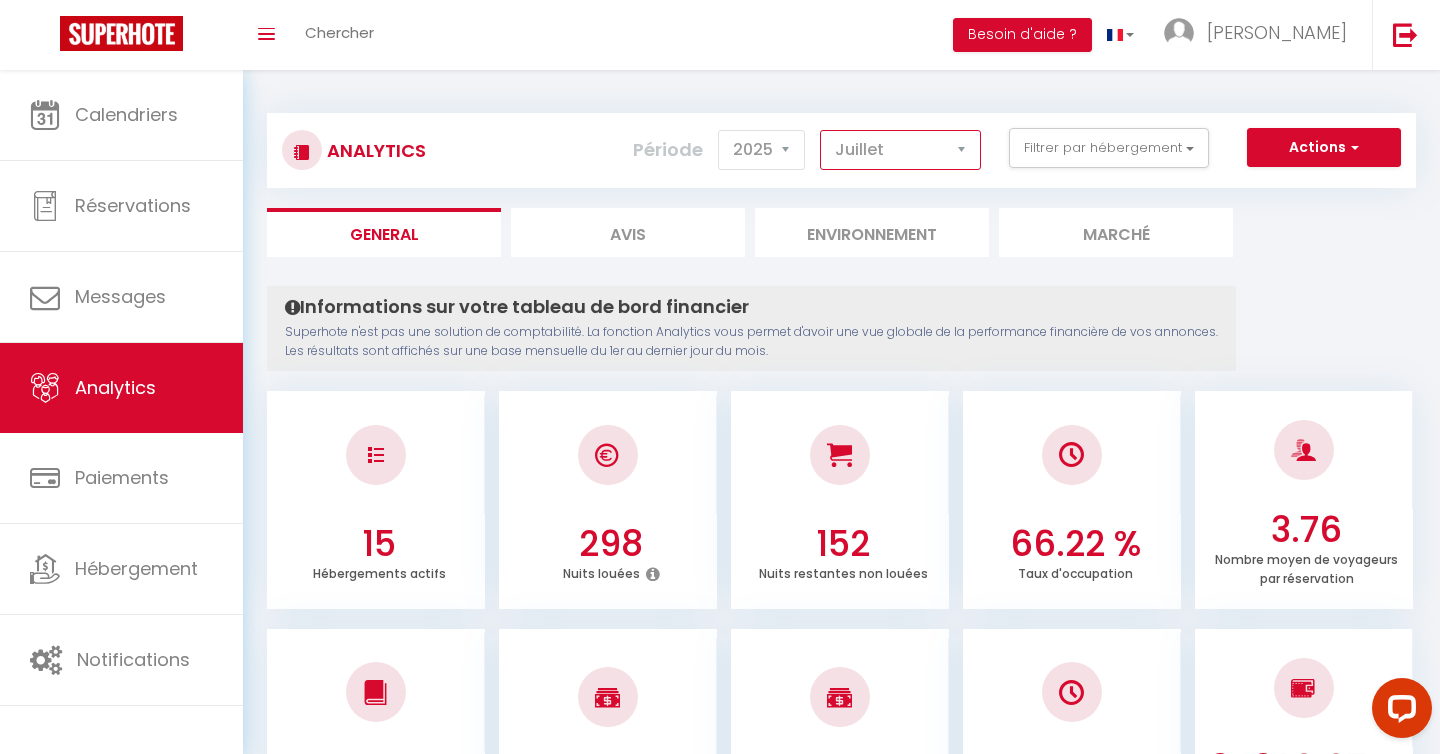 checkbox on "false" 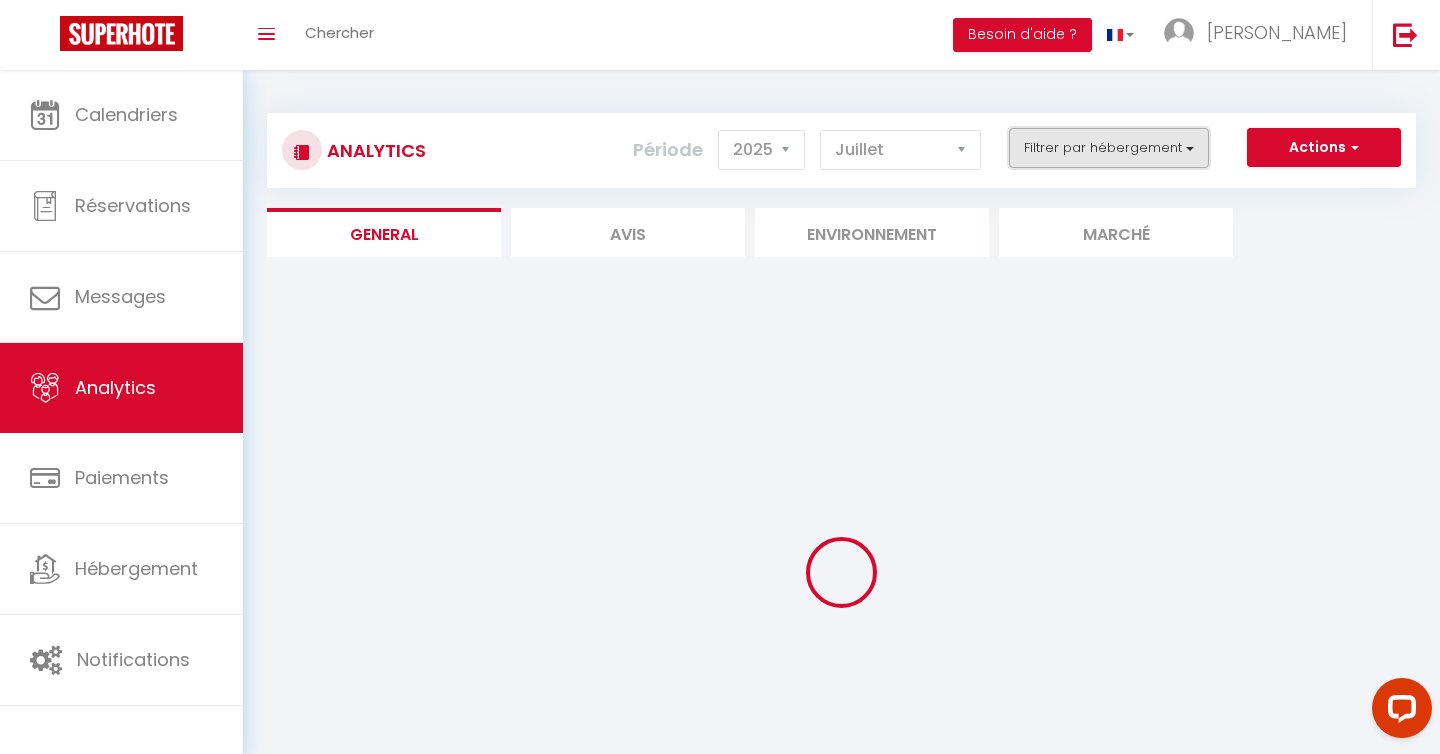 click on "Filtrer par hébergement" at bounding box center (1109, 148) 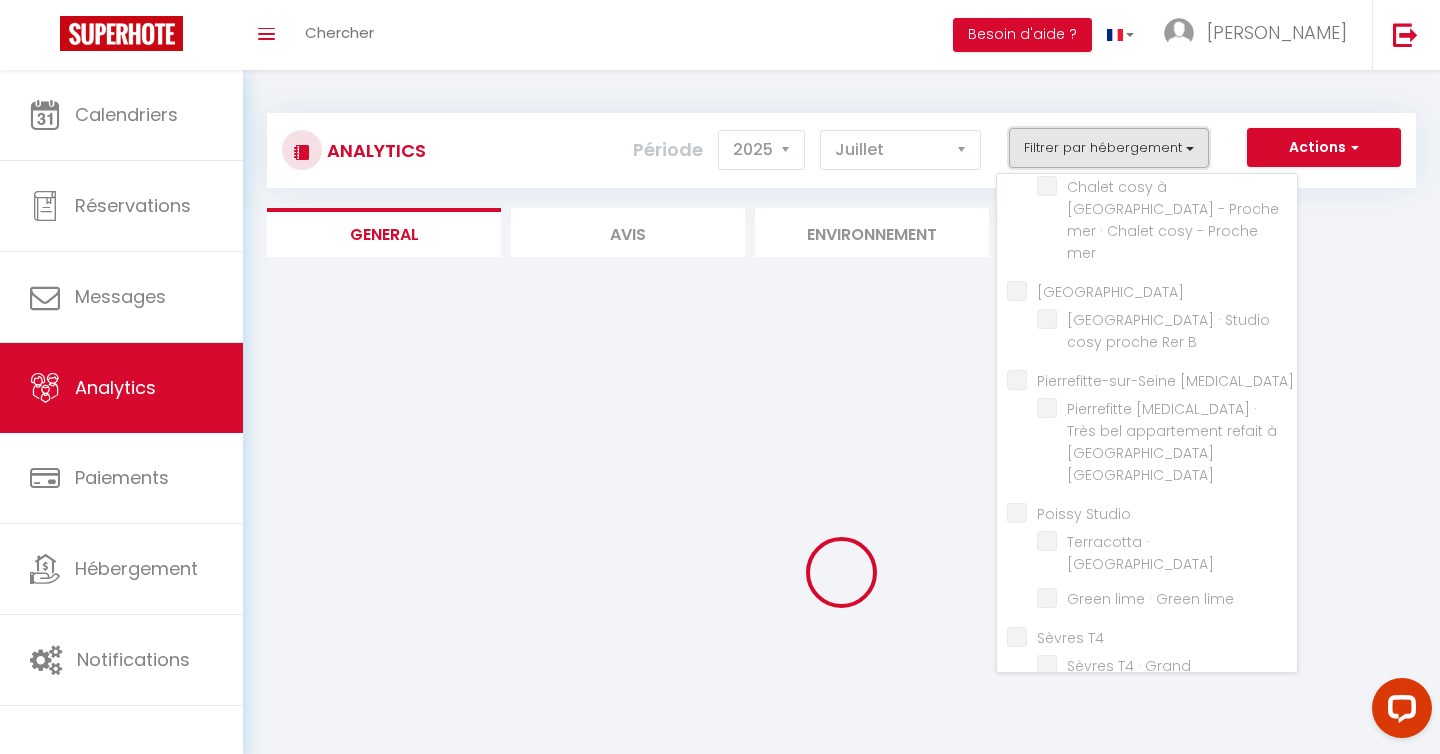checkbox on "false" 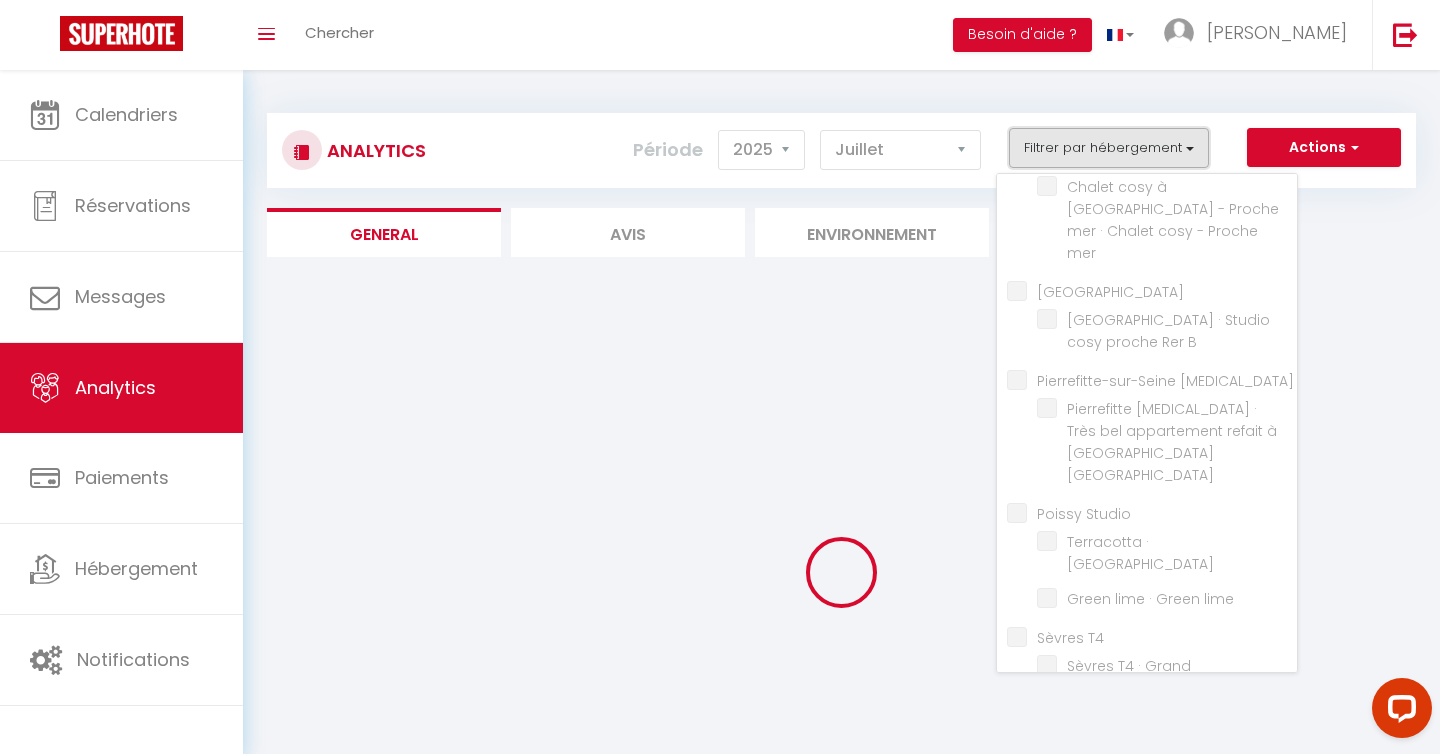 checkbox on "false" 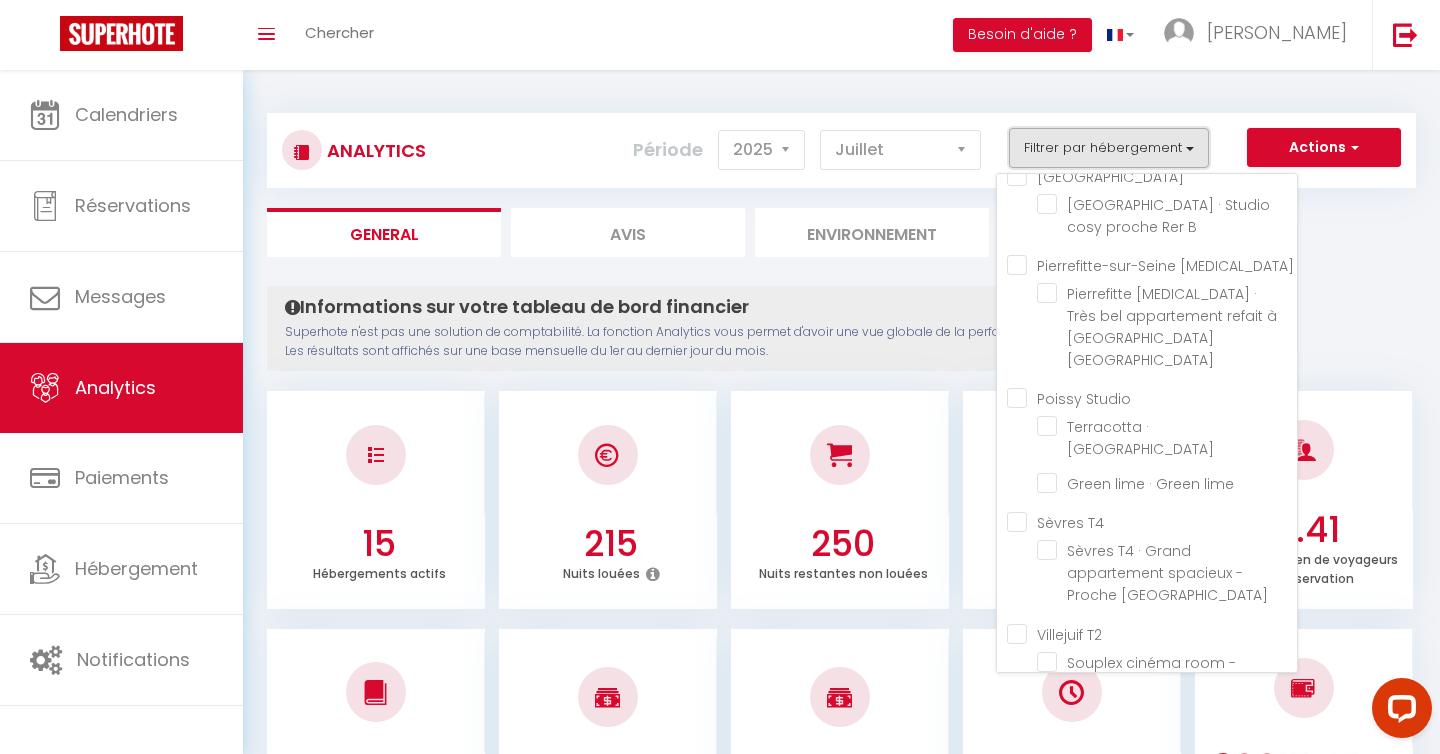 scroll, scrollTop: 811, scrollLeft: 0, axis: vertical 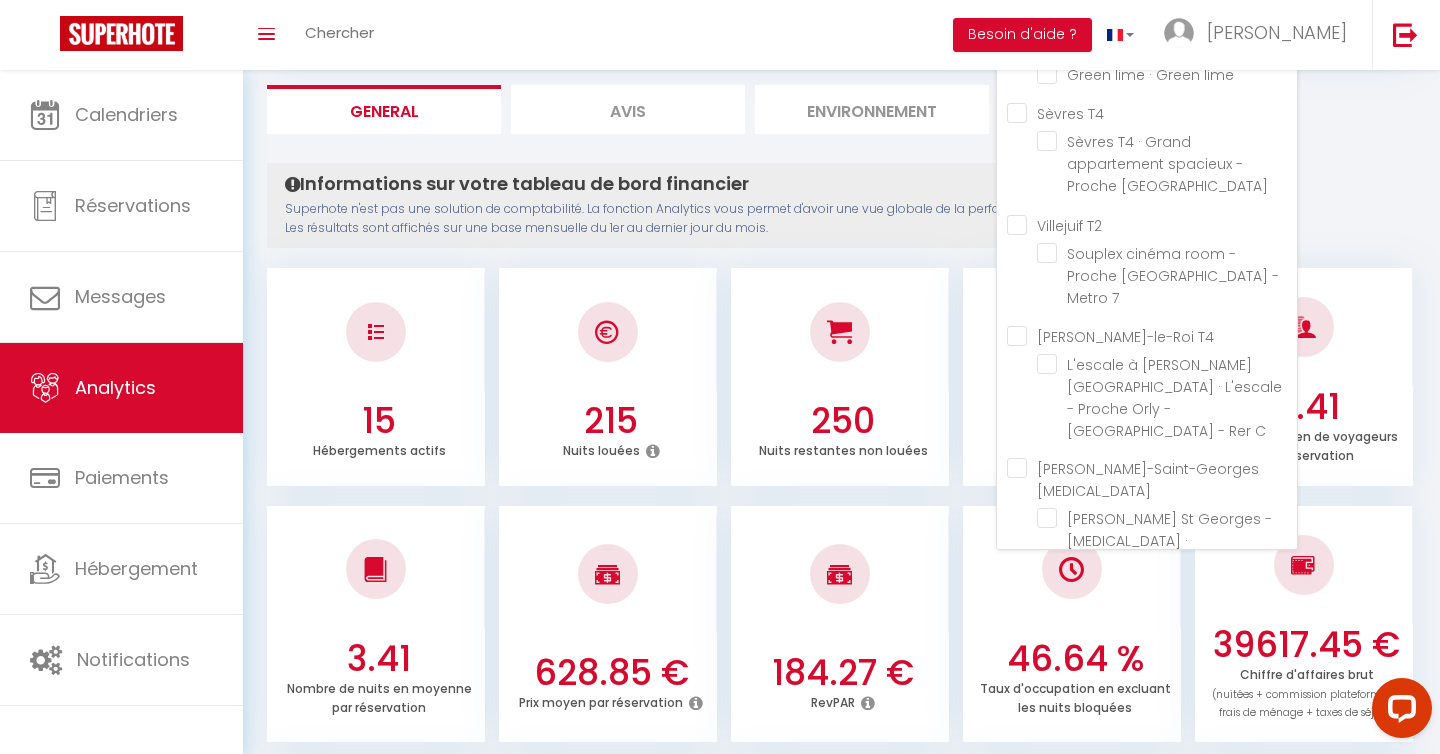 click on "[PERSON_NAME] sur mer T4" at bounding box center (1152, 690) 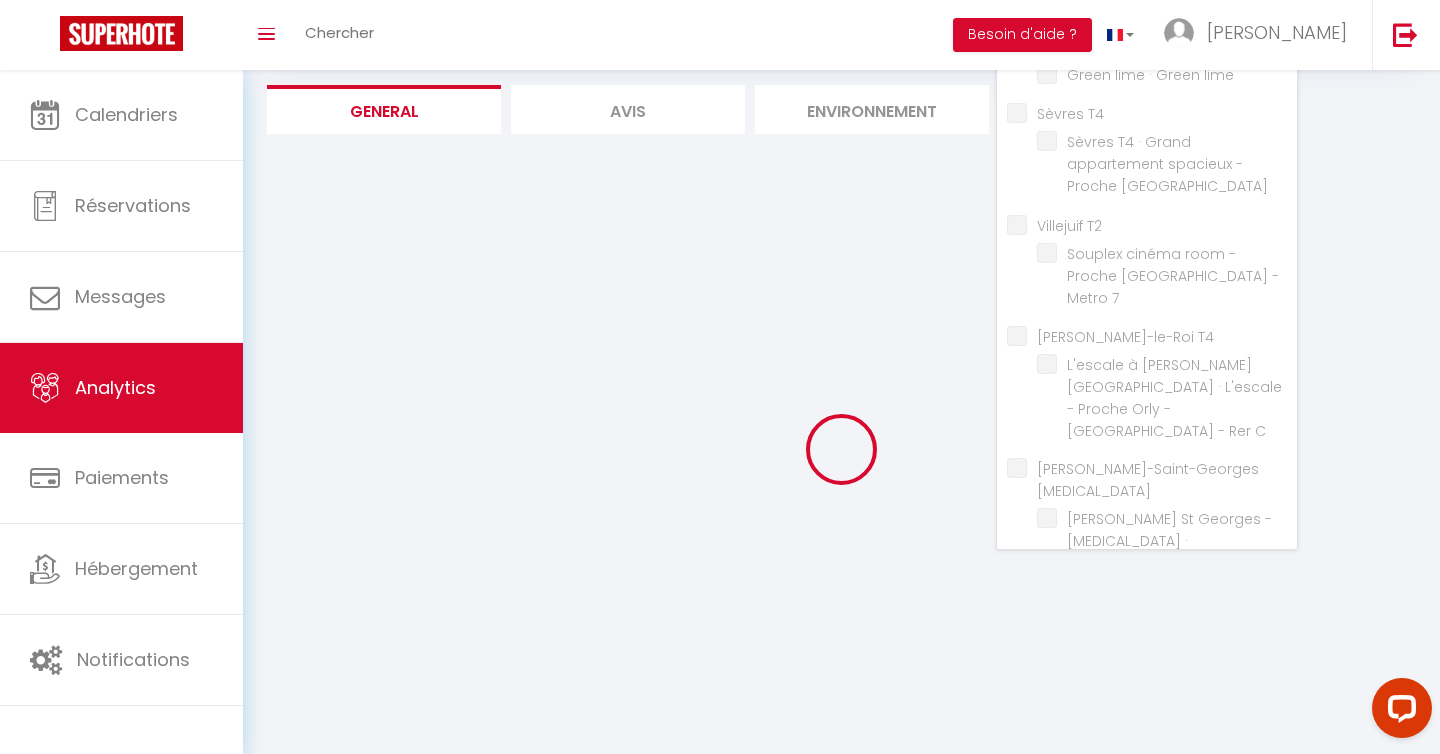 checkbox on "false" 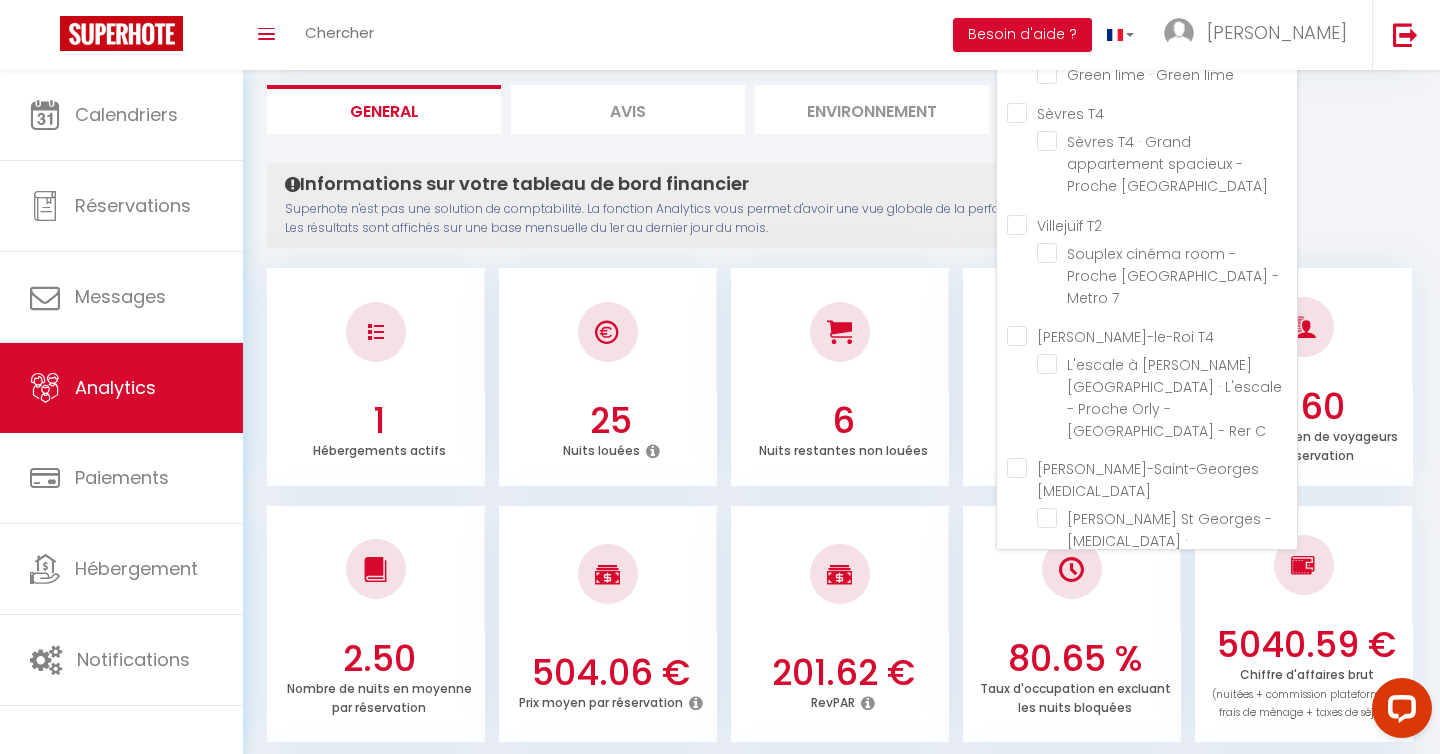 click on "Superhote n'est pas une solution de comptabilité. La fonction Analytics vous permet d'avoir une vue globale de la performance financière de vos annonces.
Les résultats sont affichés sur une base mensuelle du 1er au dernier jour du mois." at bounding box center [751, 219] 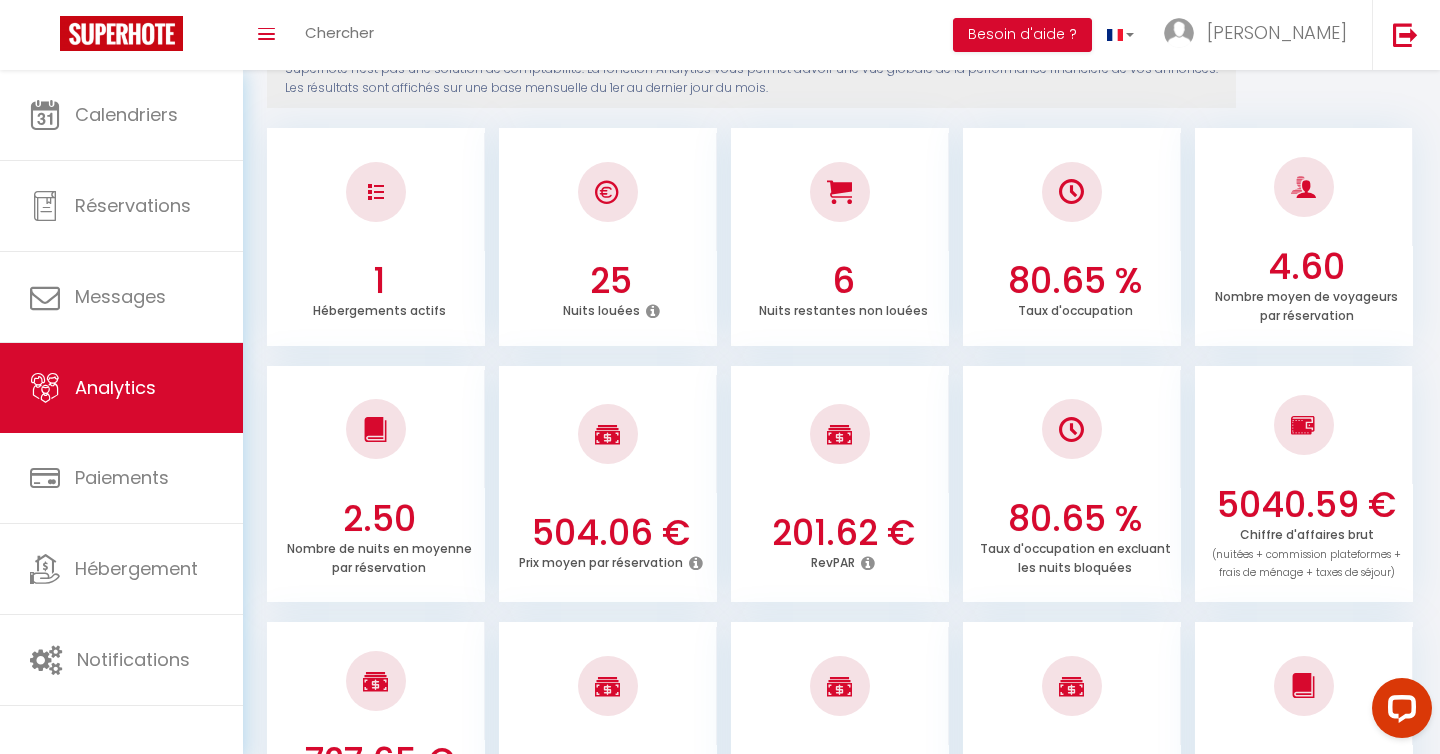 scroll, scrollTop: 580, scrollLeft: 0, axis: vertical 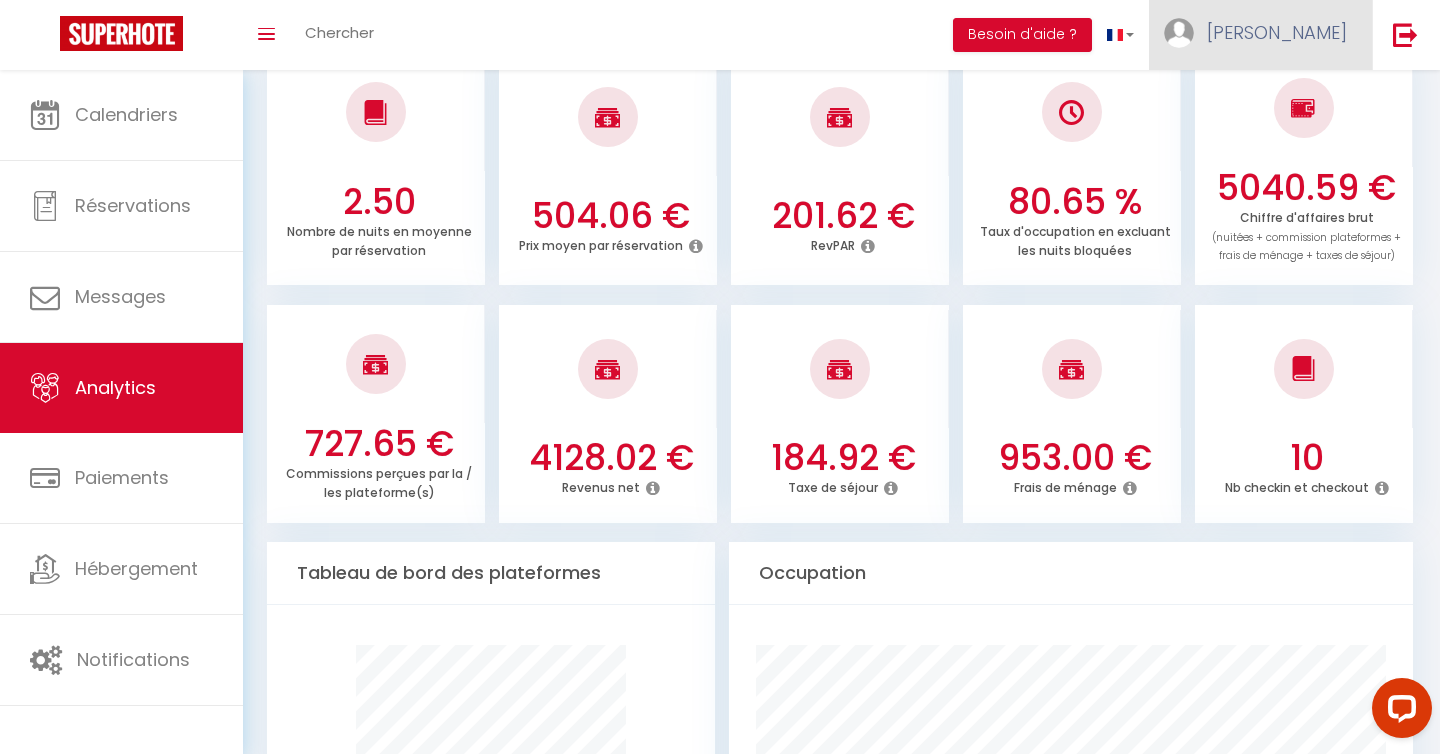 click on "[PERSON_NAME]" at bounding box center (1277, 32) 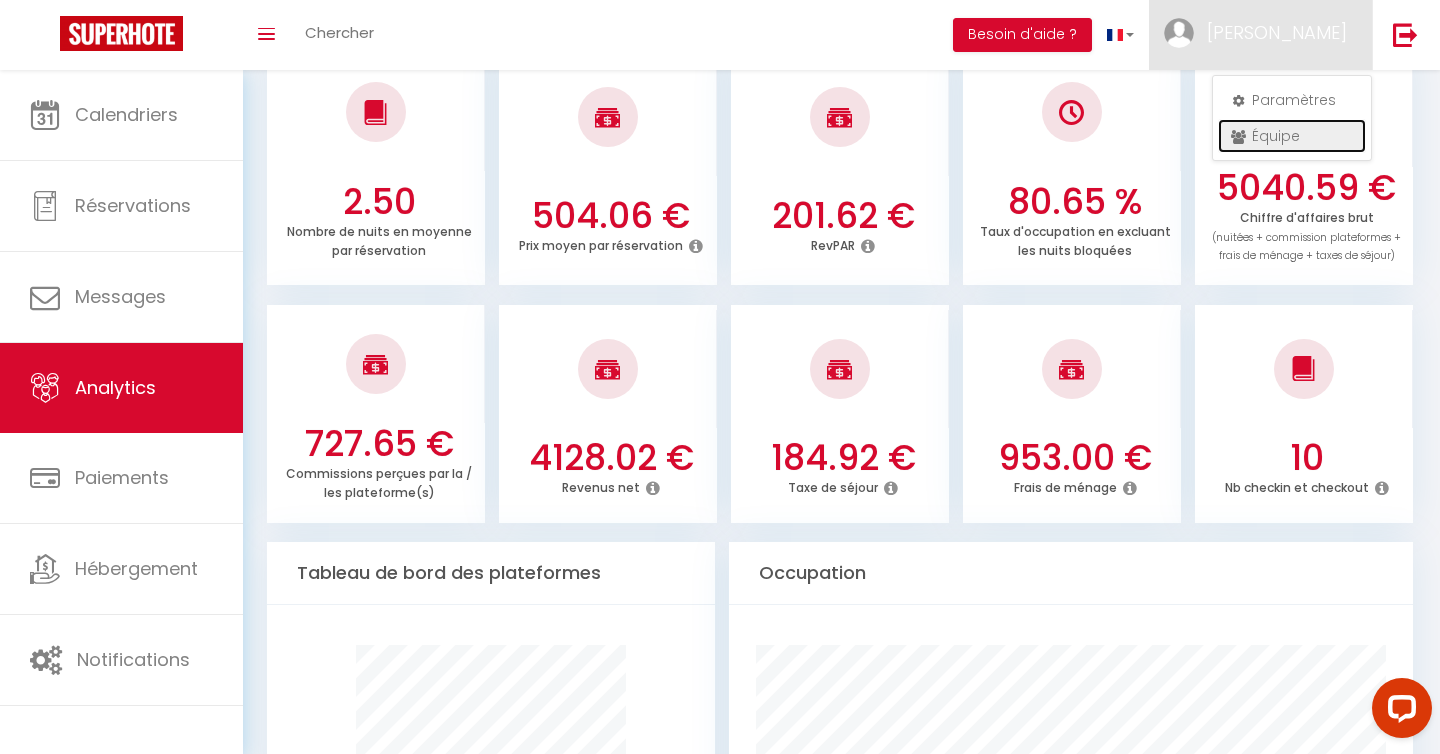 click on "Équipe" at bounding box center [1292, 136] 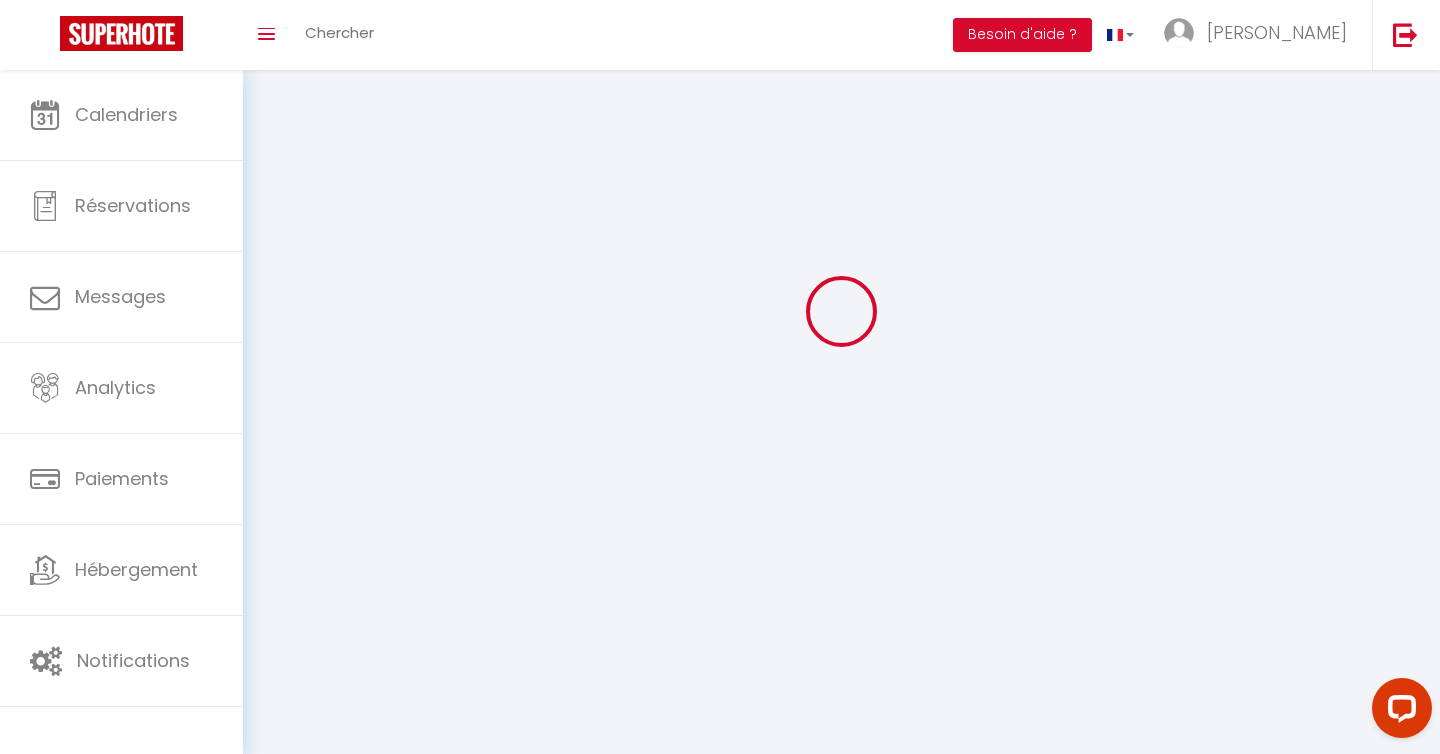 scroll, scrollTop: 0, scrollLeft: 0, axis: both 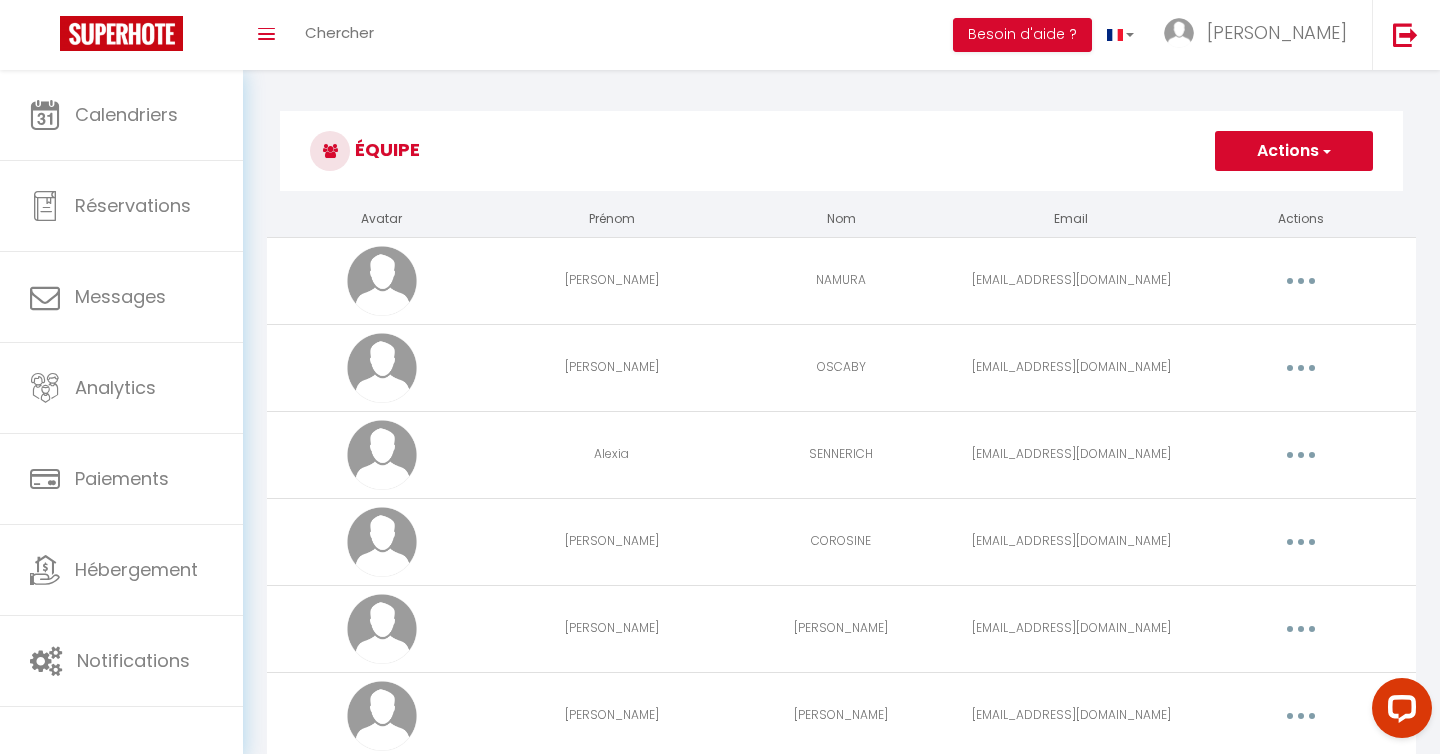 click on "Actions" at bounding box center [1294, 151] 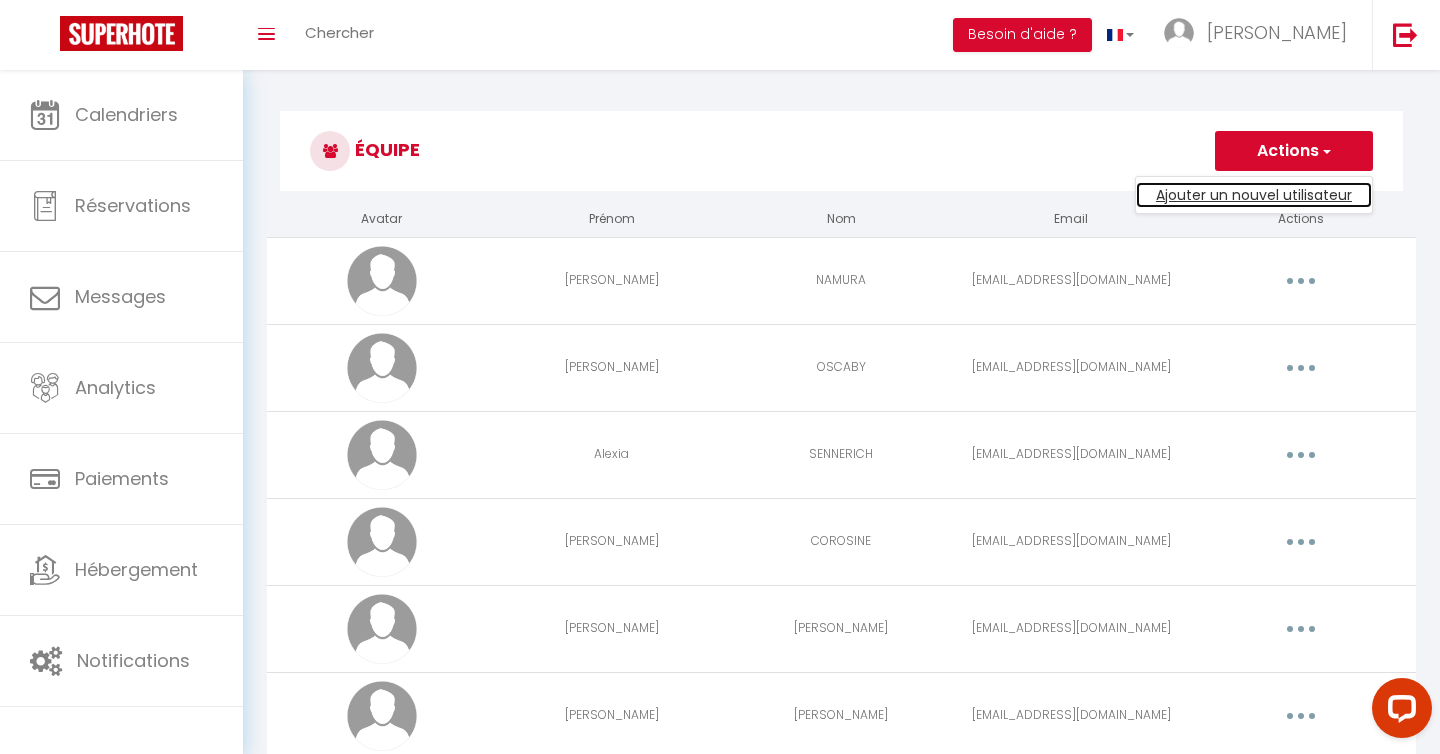 click on "Ajouter un nouvel utilisateur" at bounding box center [1254, 195] 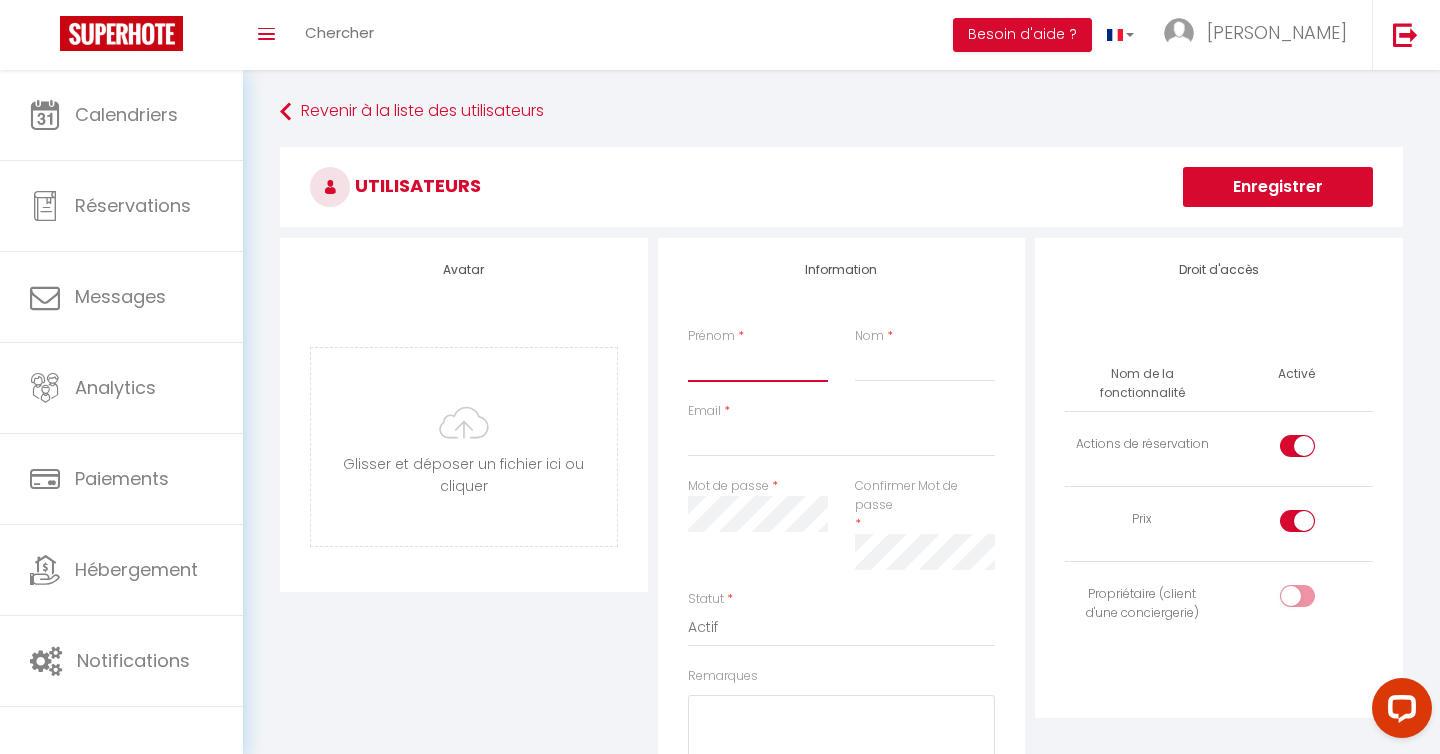 click on "Prénom" at bounding box center (758, 364) 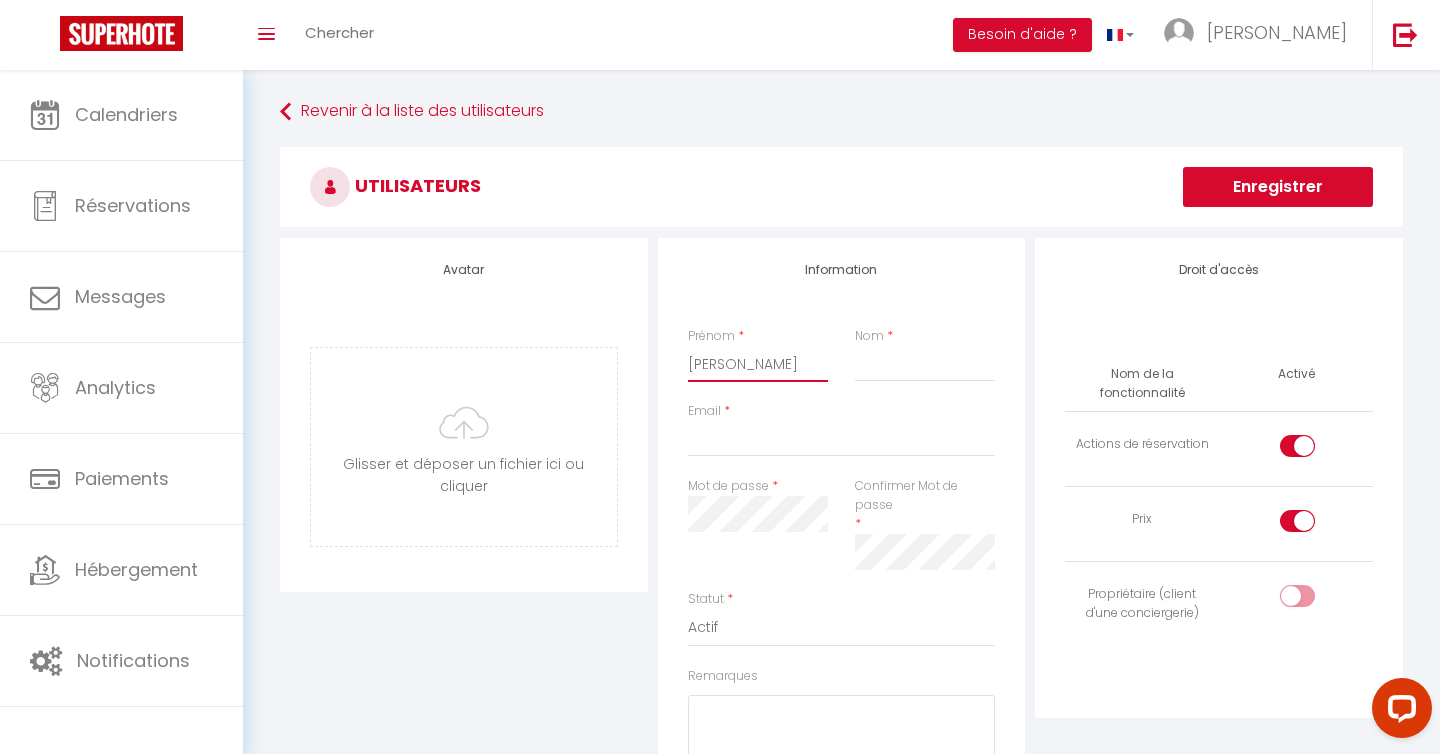 type on "[PERSON_NAME]" 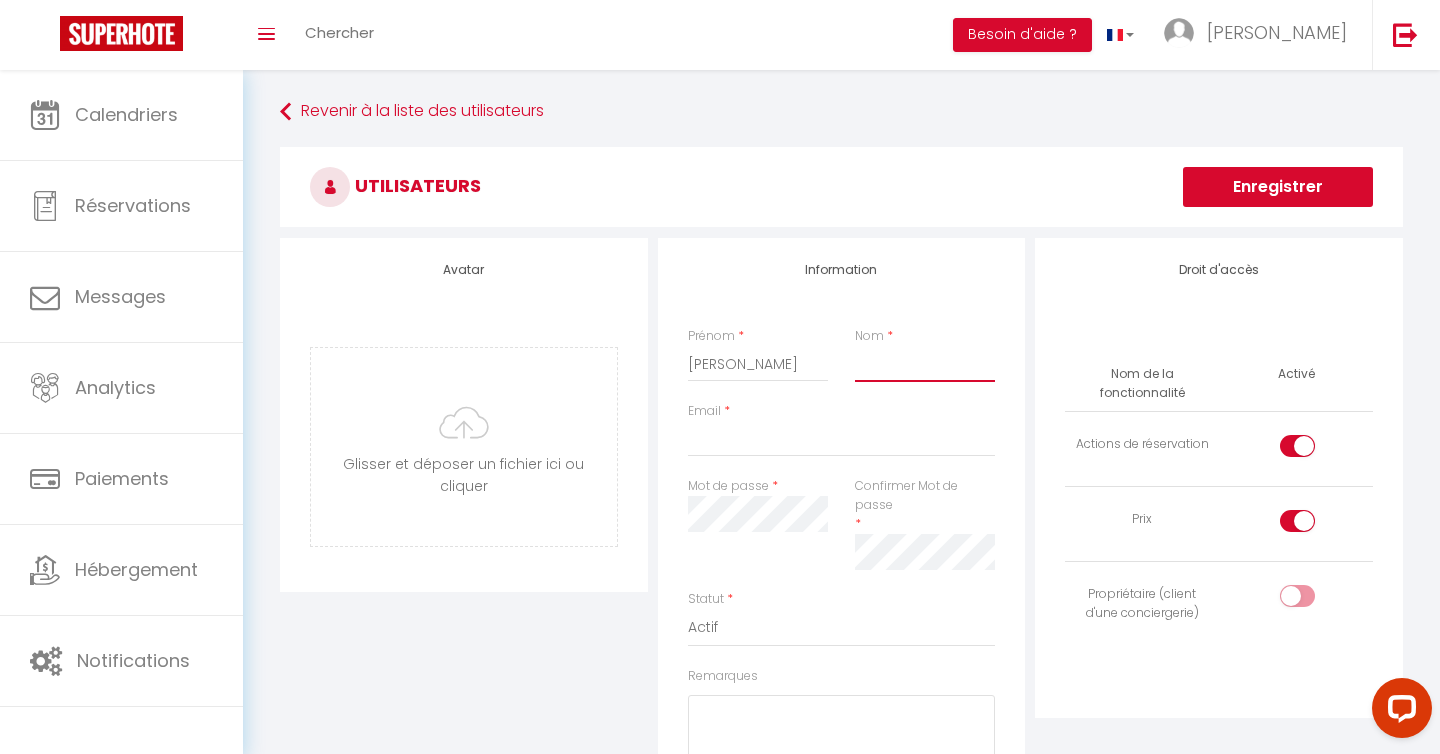 click on "Nom" at bounding box center (925, 364) 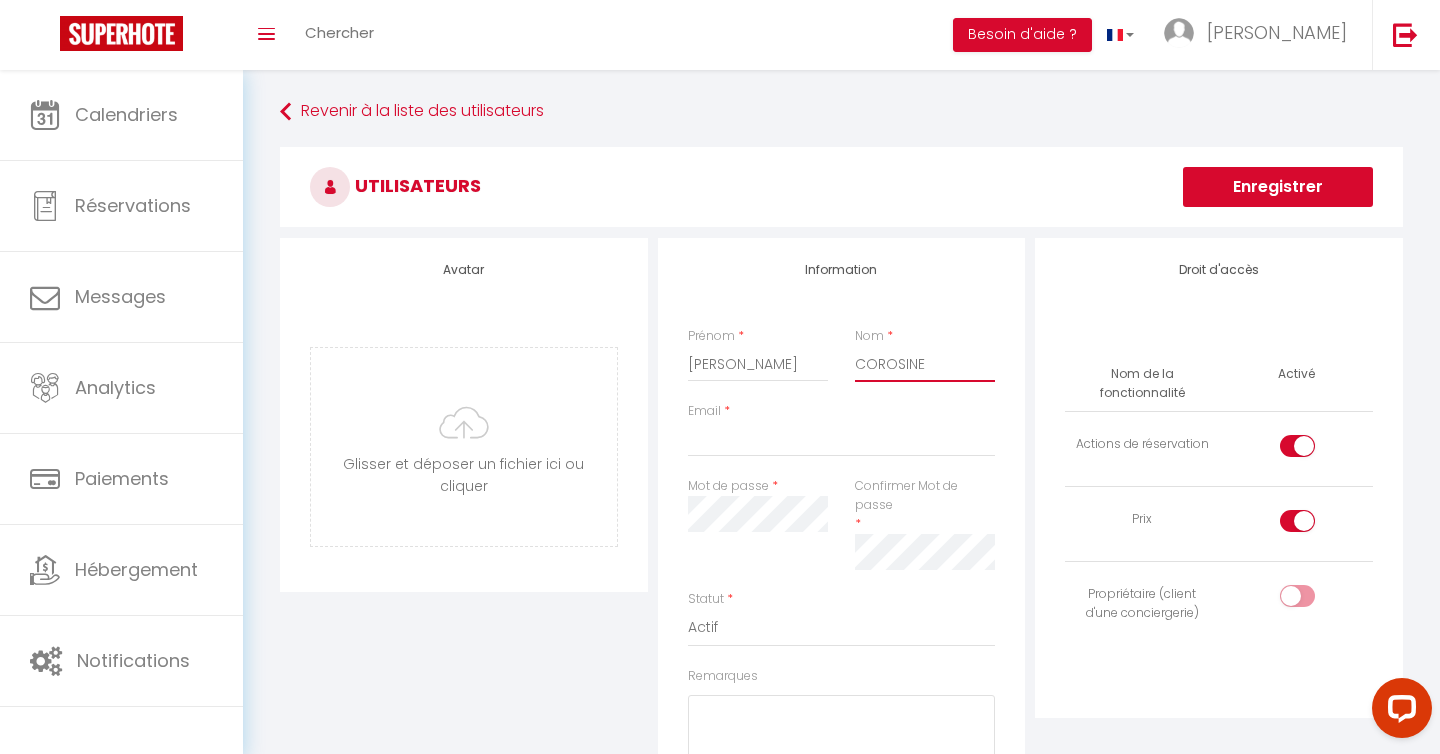 type on "COROSINE" 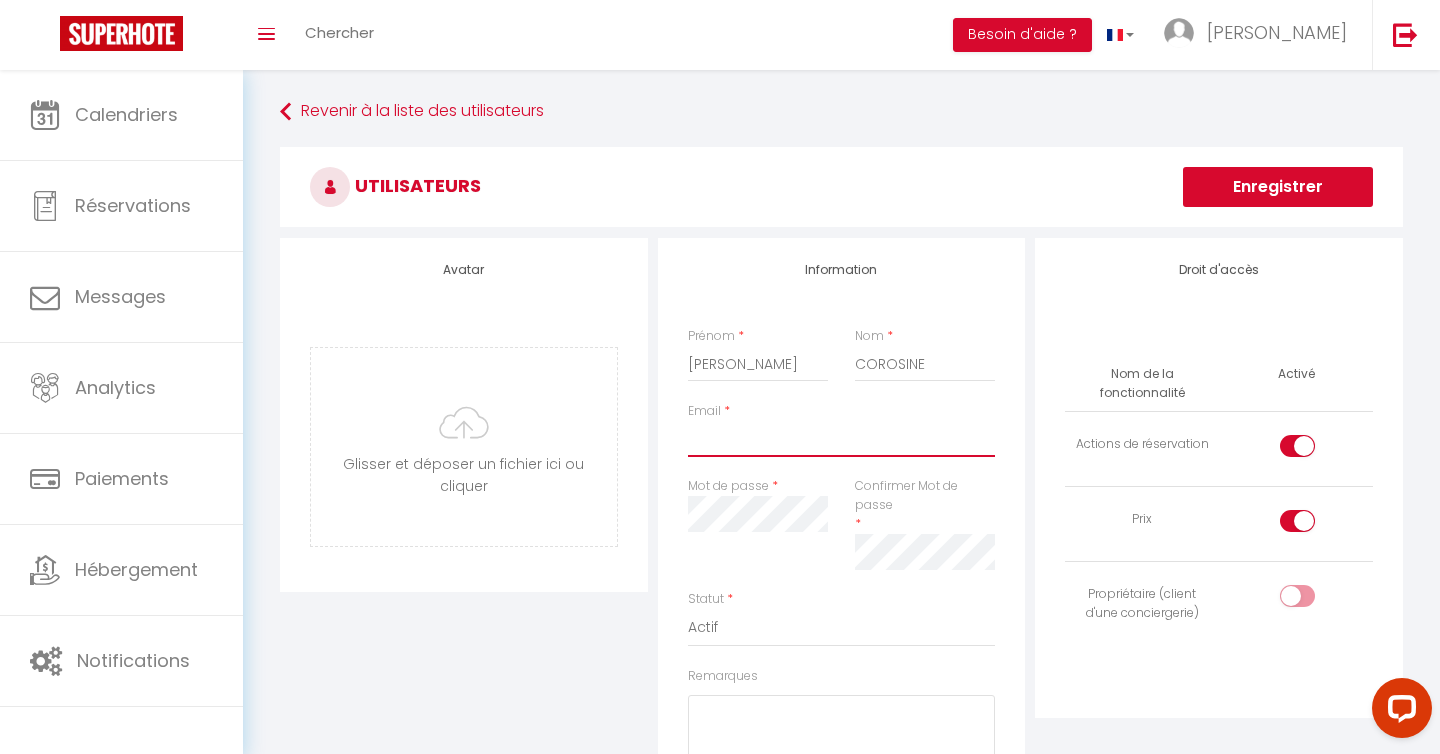 click on "Email" at bounding box center [842, 439] 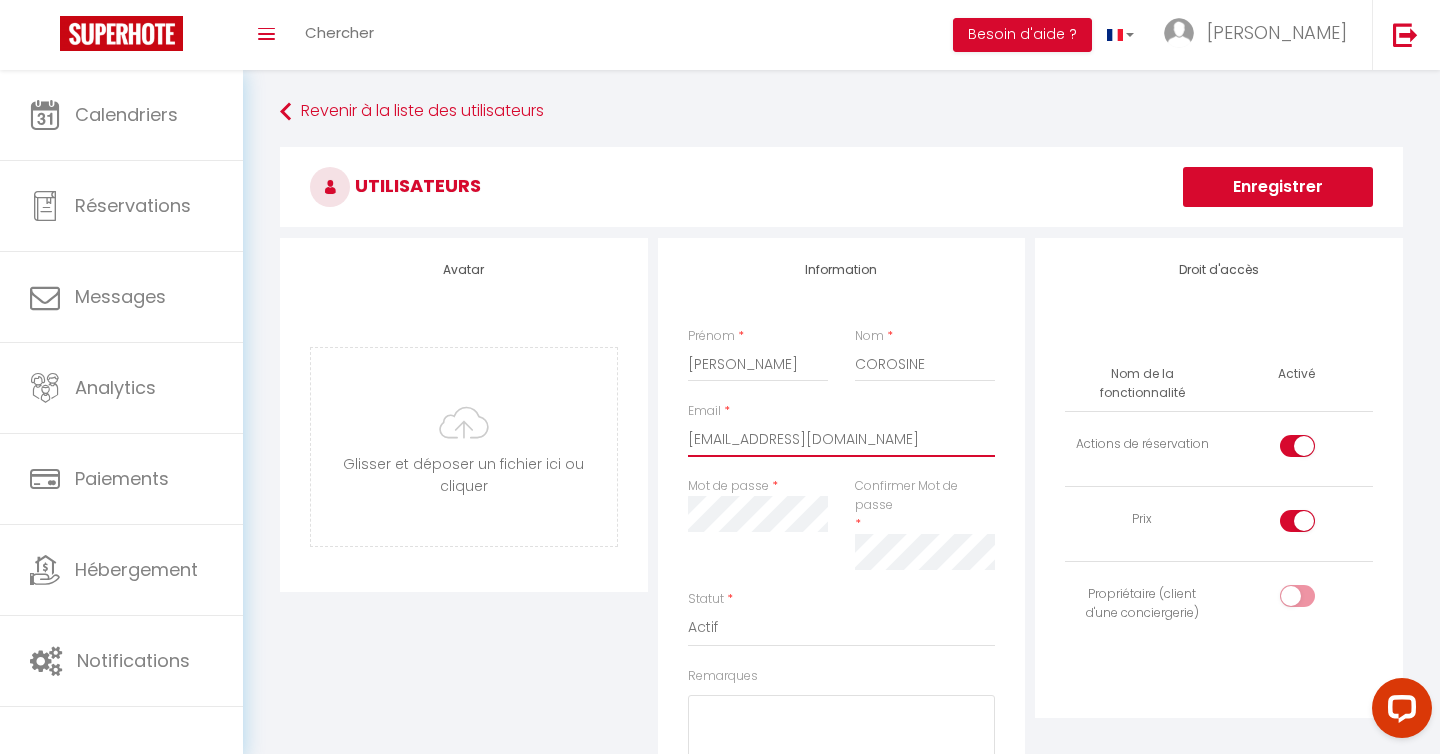 type on "[EMAIL_ADDRESS][DOMAIN_NAME]" 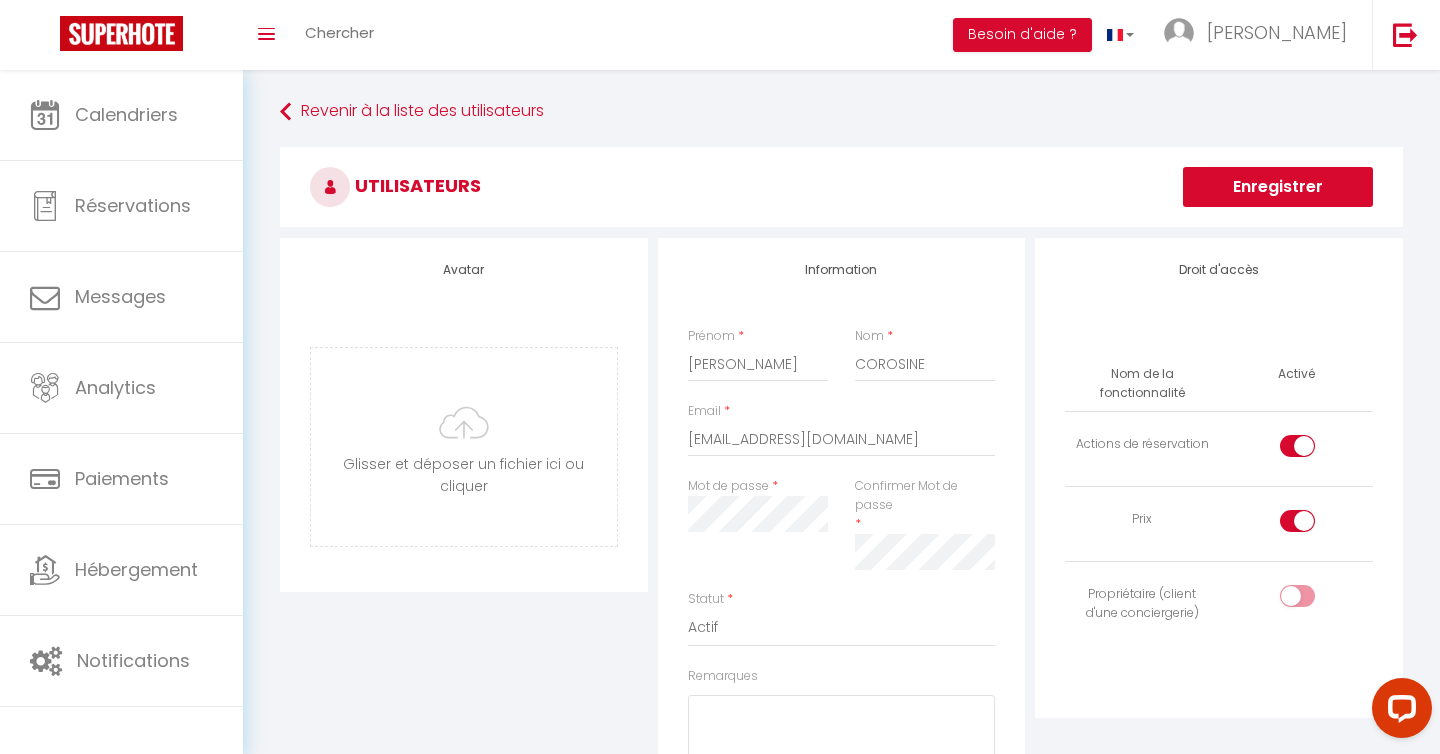 click at bounding box center [1314, 600] 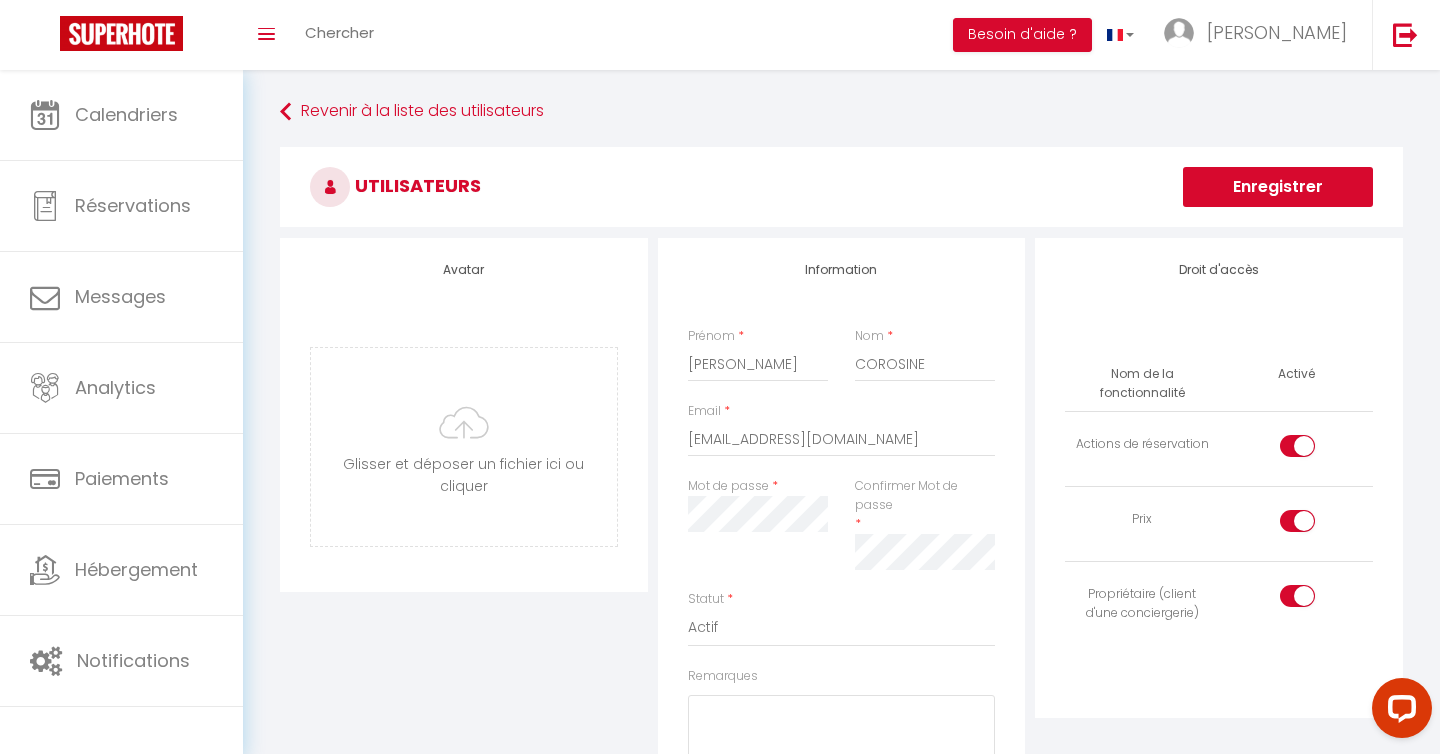 click at bounding box center (1314, 600) 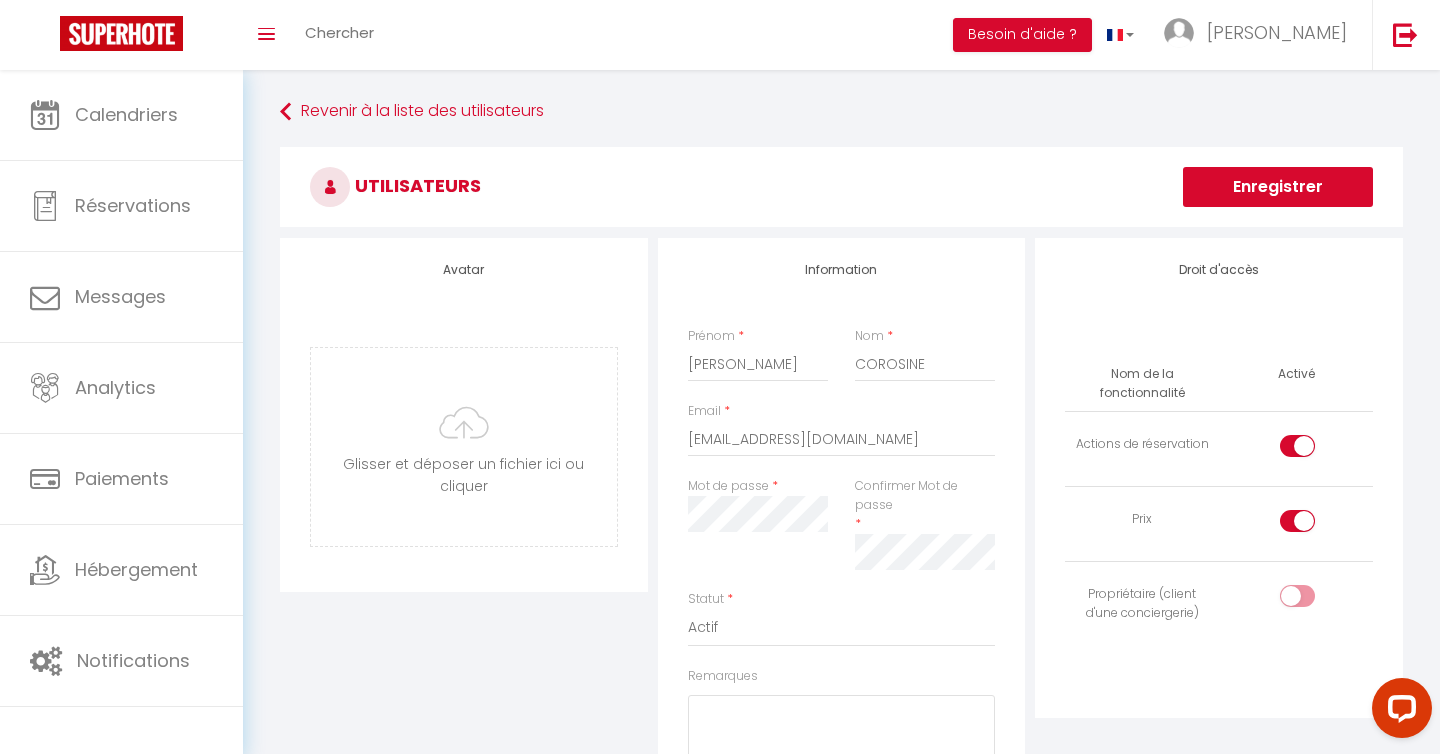 click at bounding box center (1314, 600) 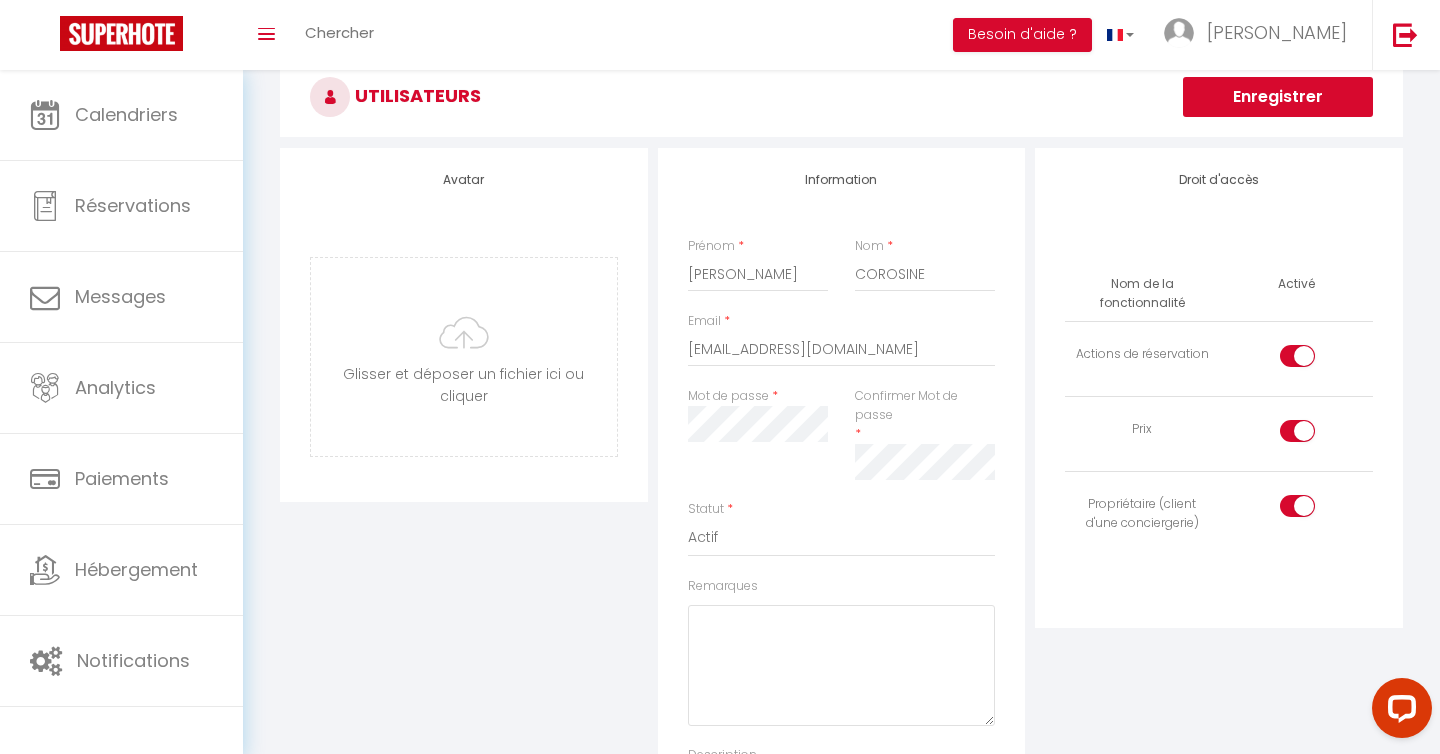 scroll, scrollTop: 54, scrollLeft: 0, axis: vertical 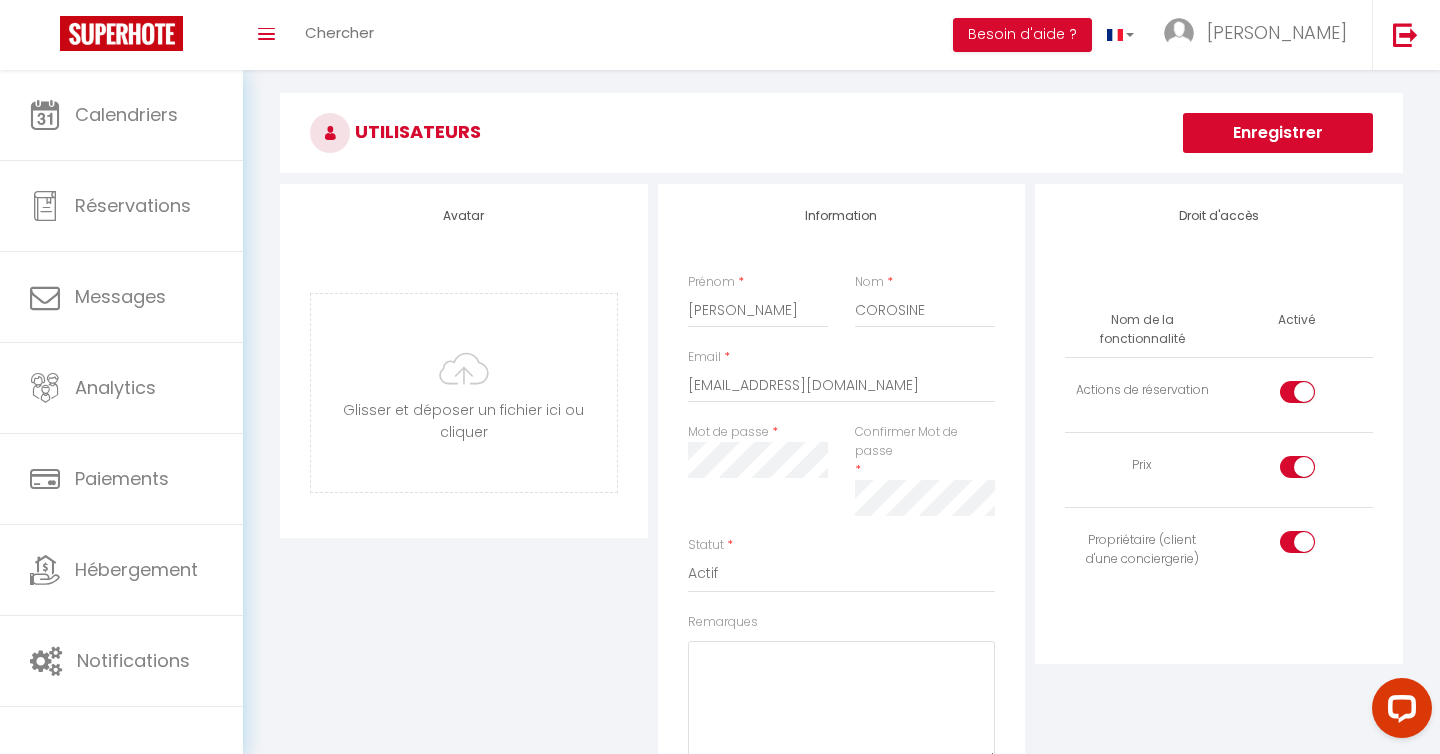 click on "Confirmer Mot de passe   *" at bounding box center (925, 469) 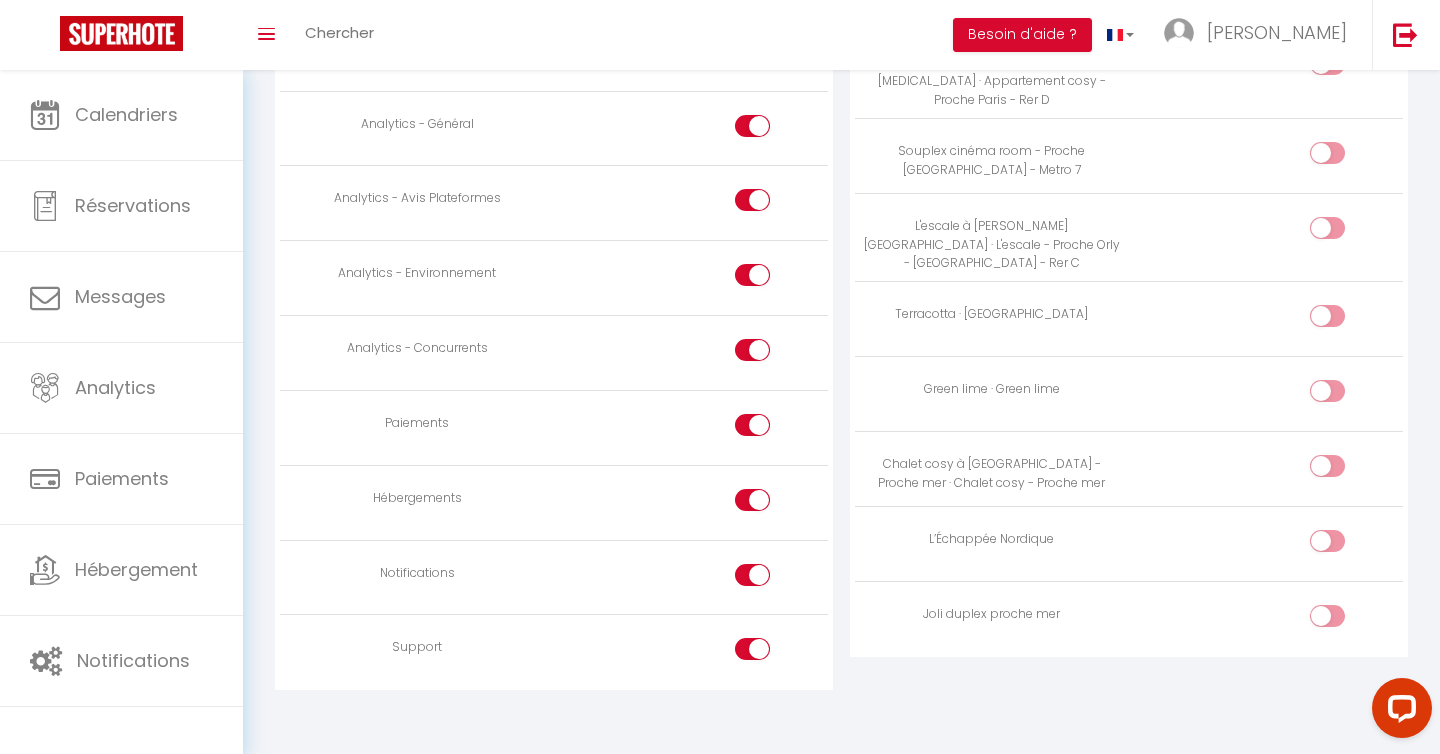 scroll, scrollTop: 1682, scrollLeft: 0, axis: vertical 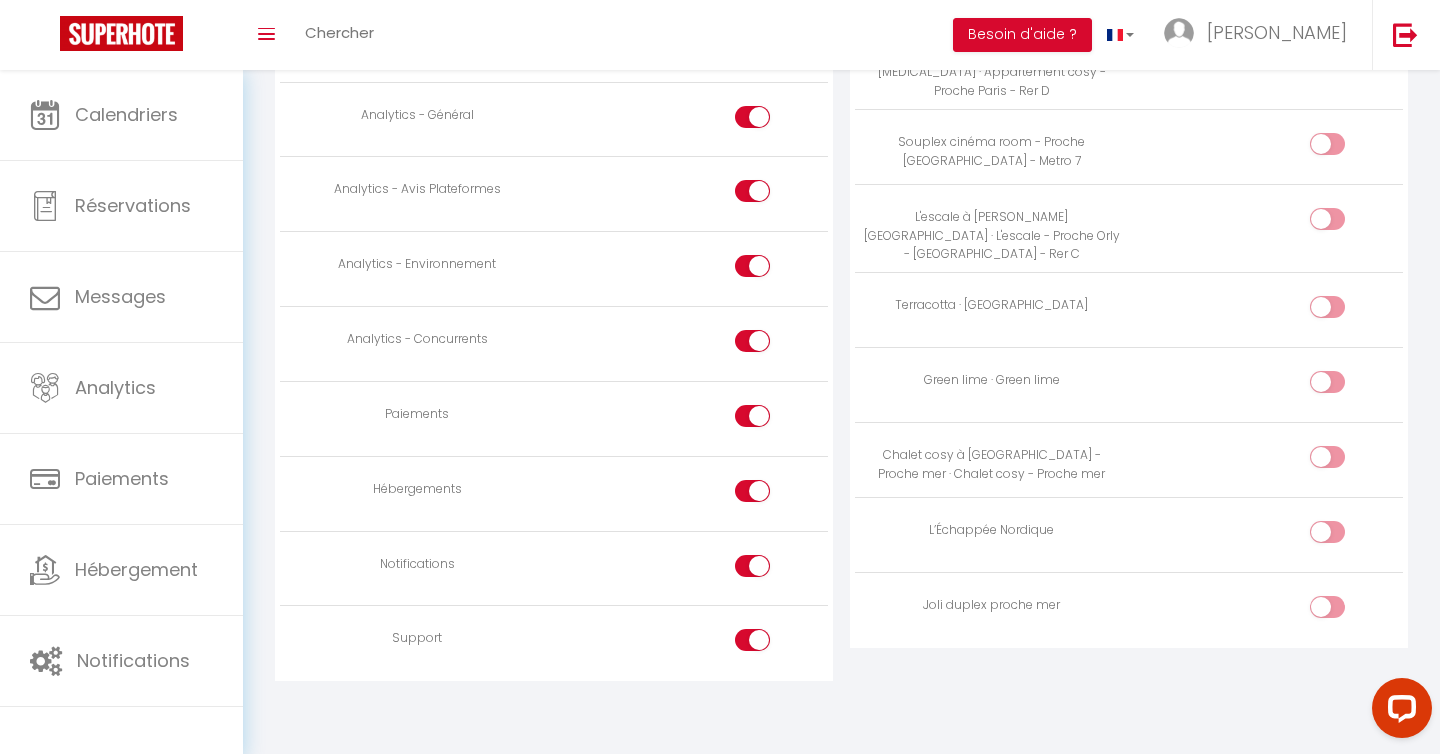 click at bounding box center [1327, 607] 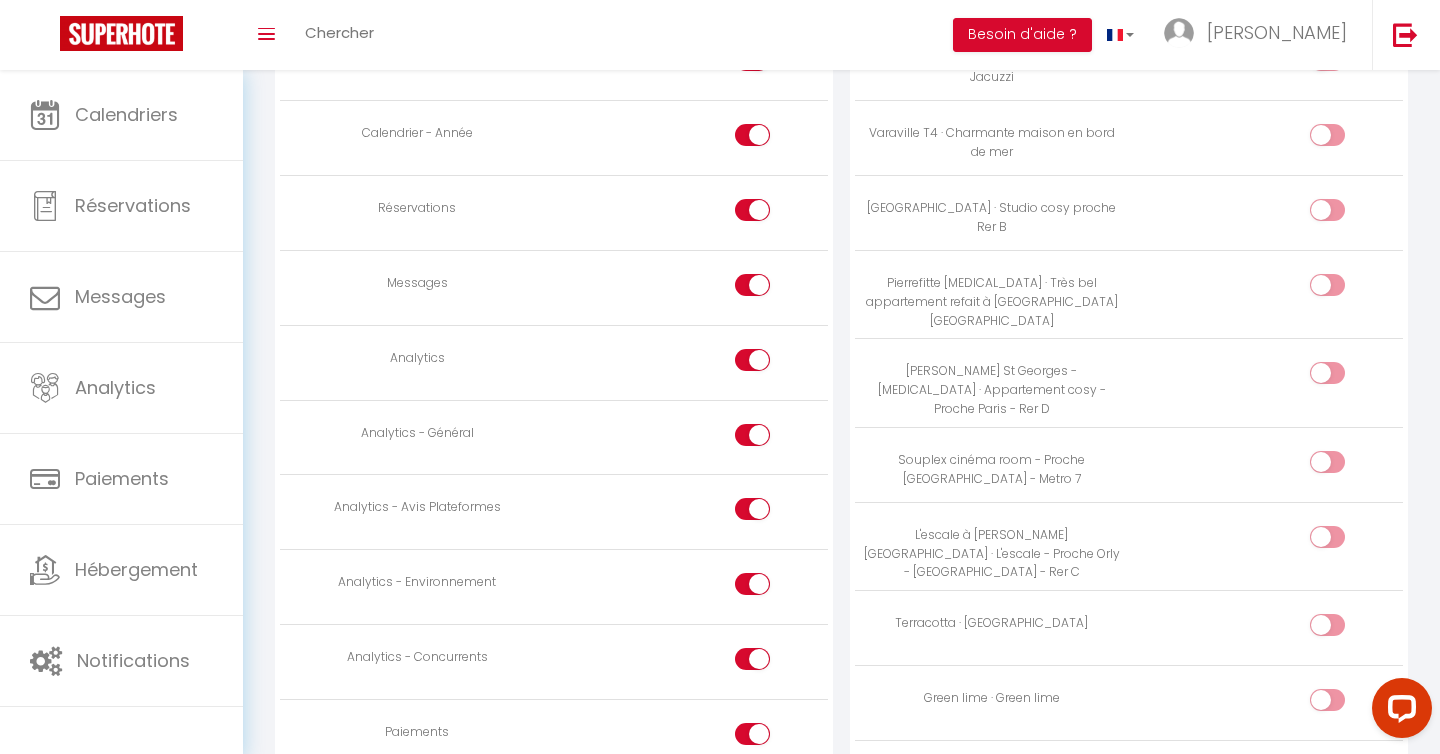 scroll, scrollTop: 1334, scrollLeft: 0, axis: vertical 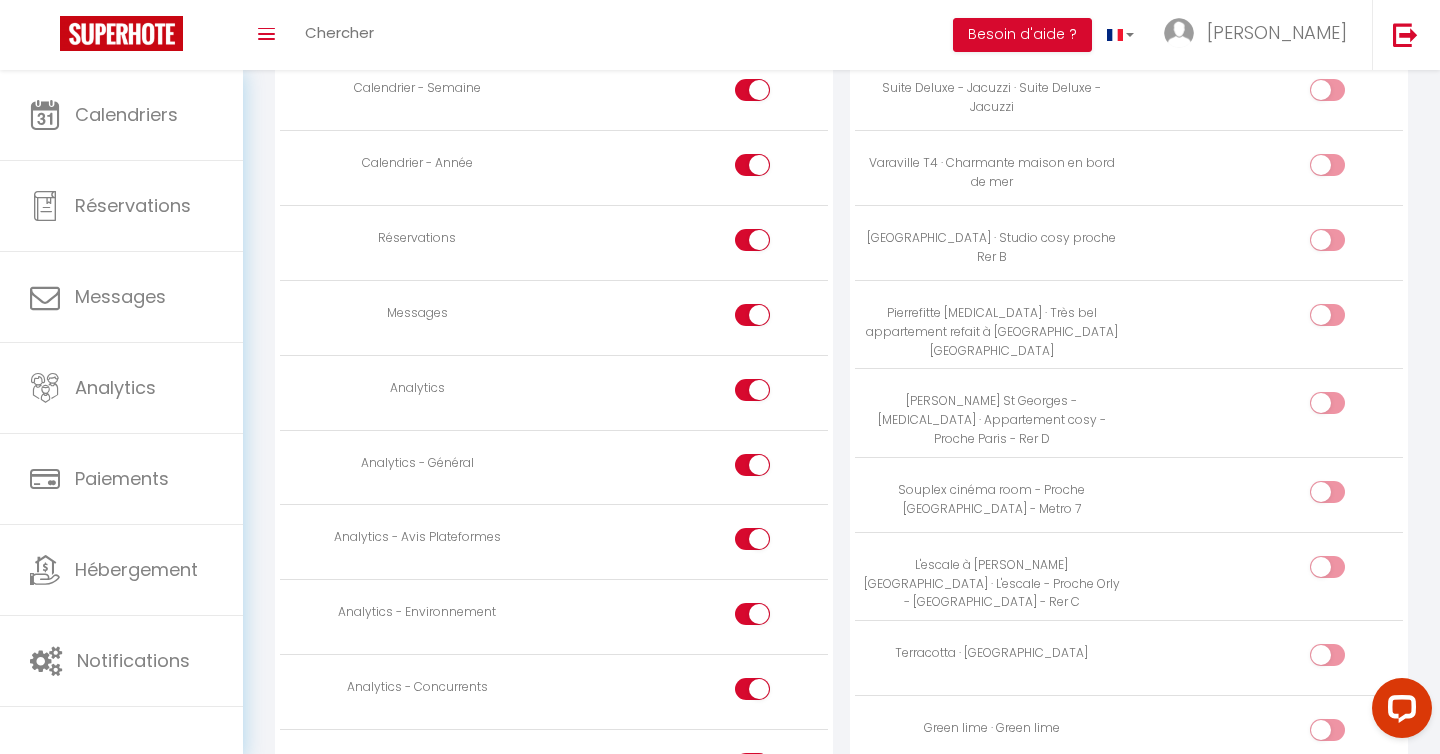 click at bounding box center [1327, 403] 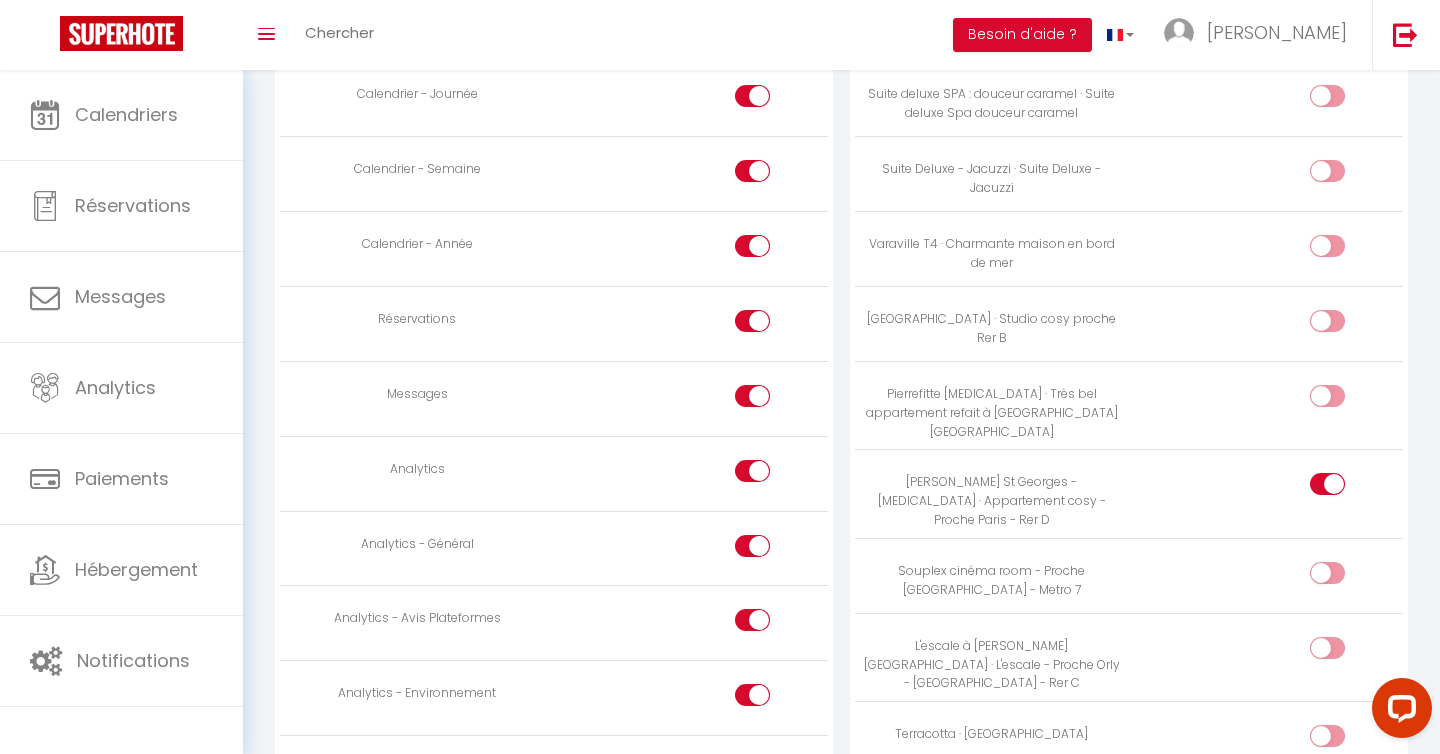 scroll, scrollTop: 1244, scrollLeft: 0, axis: vertical 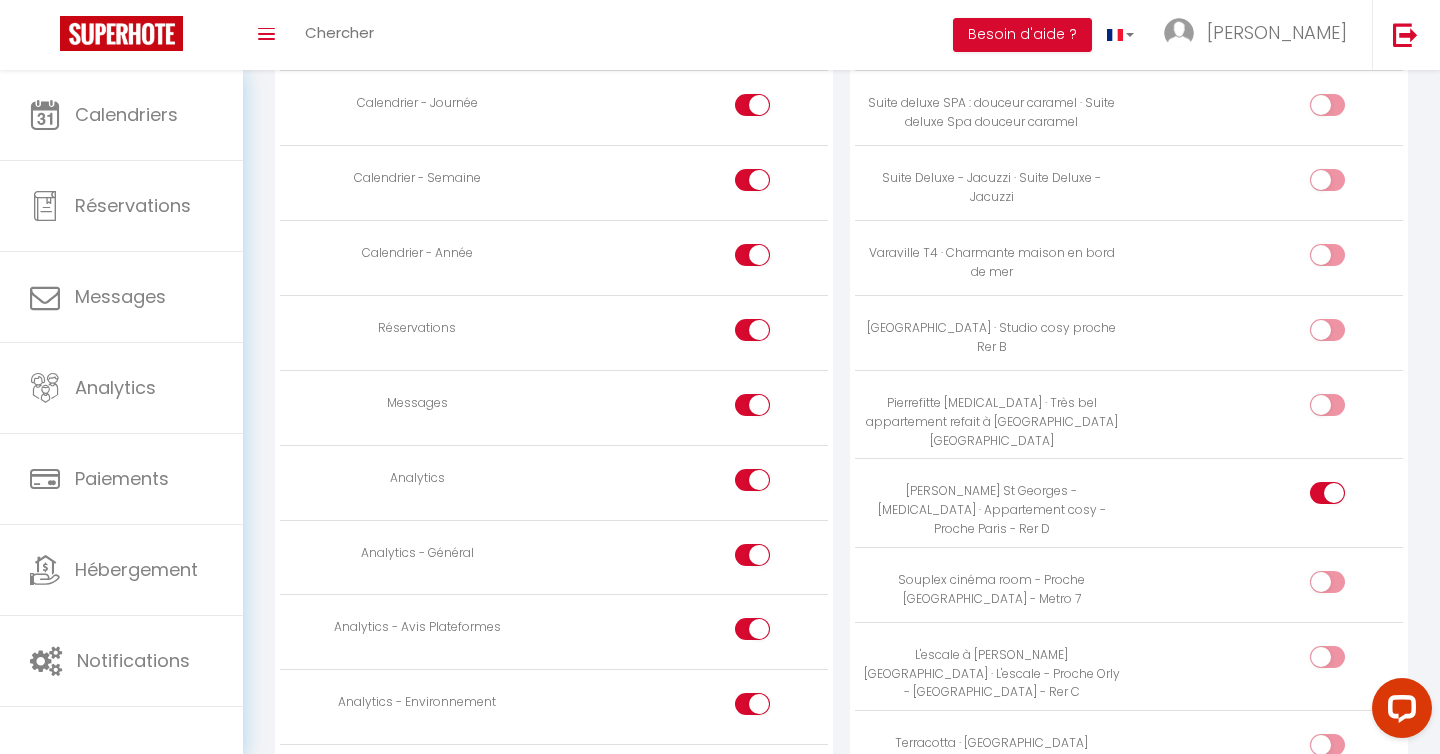click at bounding box center (770, 409) 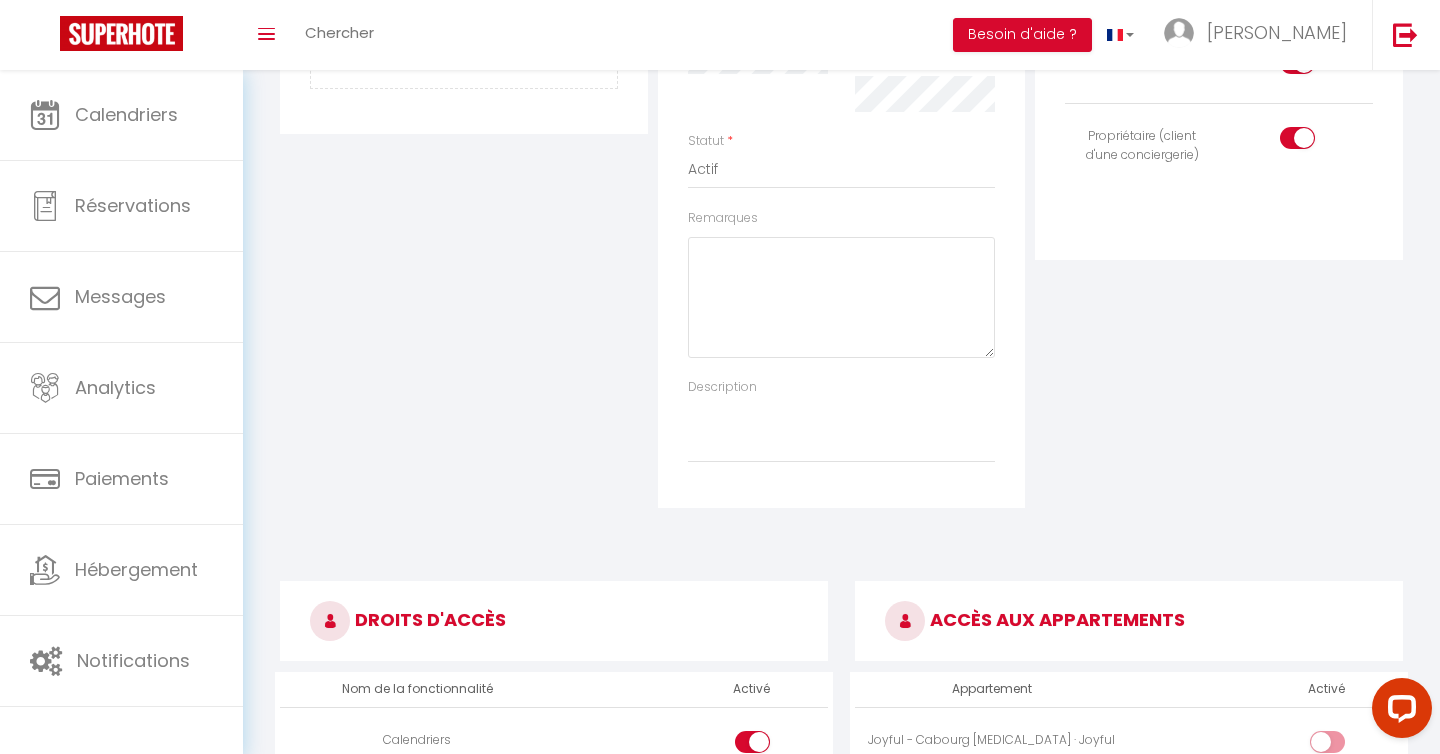 scroll, scrollTop: 0, scrollLeft: 0, axis: both 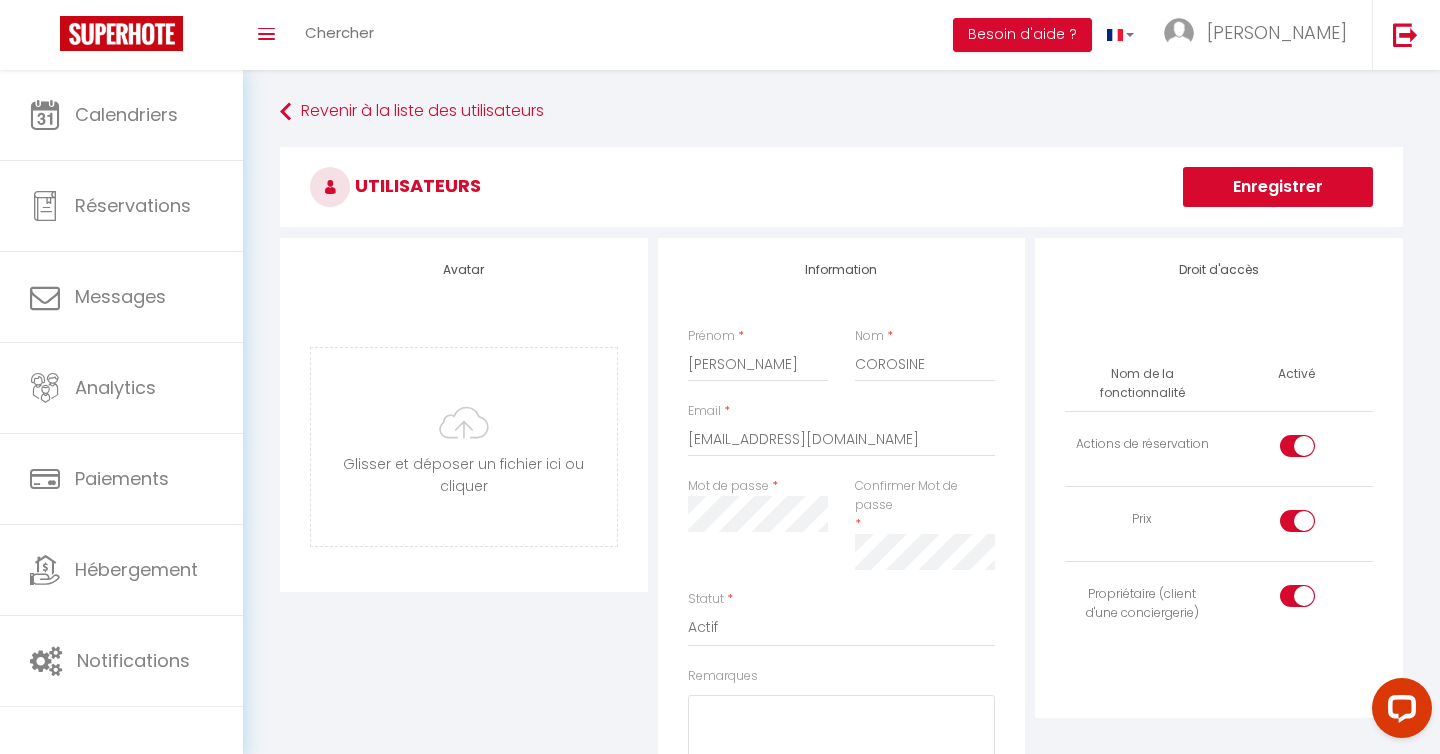 click on "Enregistrer" at bounding box center (1278, 187) 